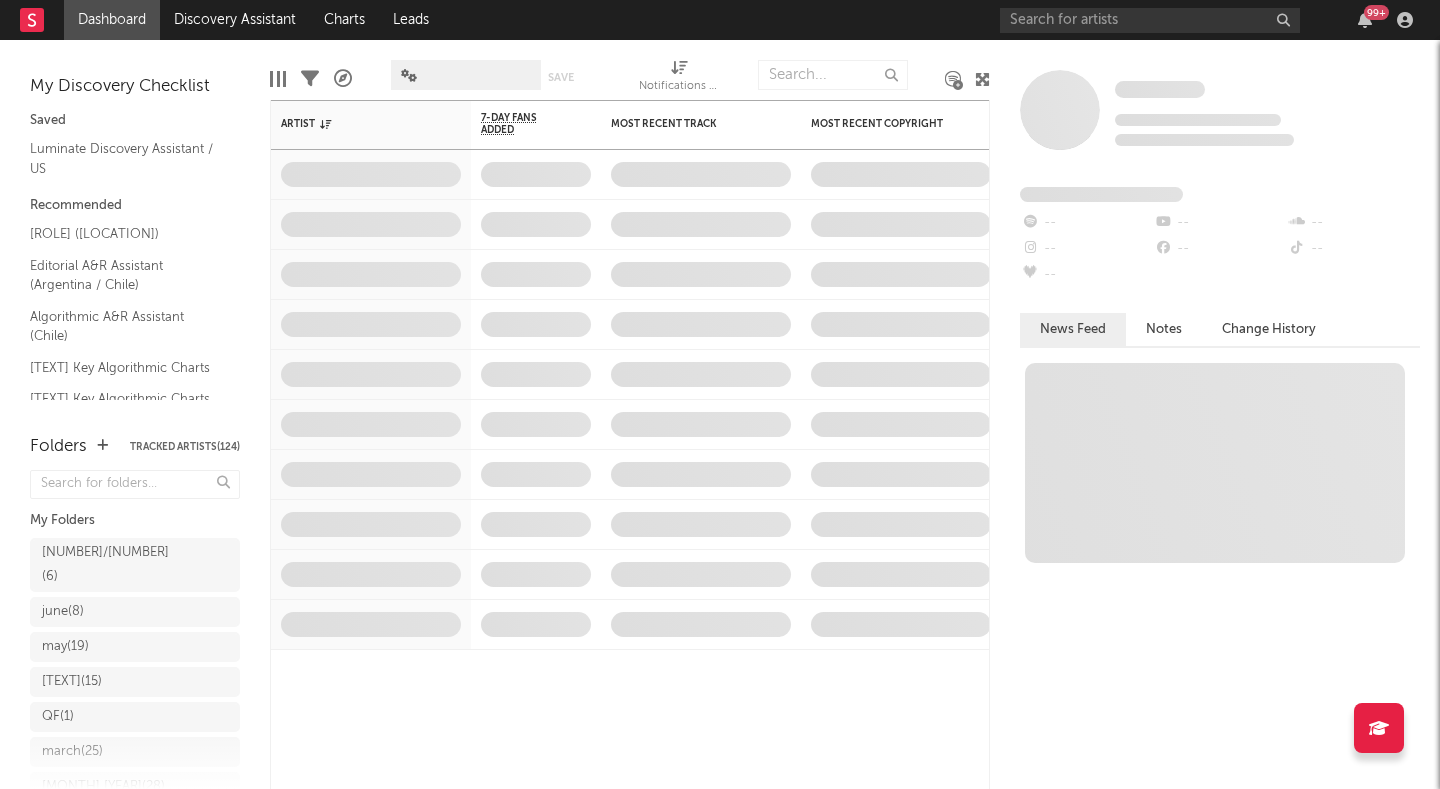 scroll, scrollTop: 0, scrollLeft: 0, axis: both 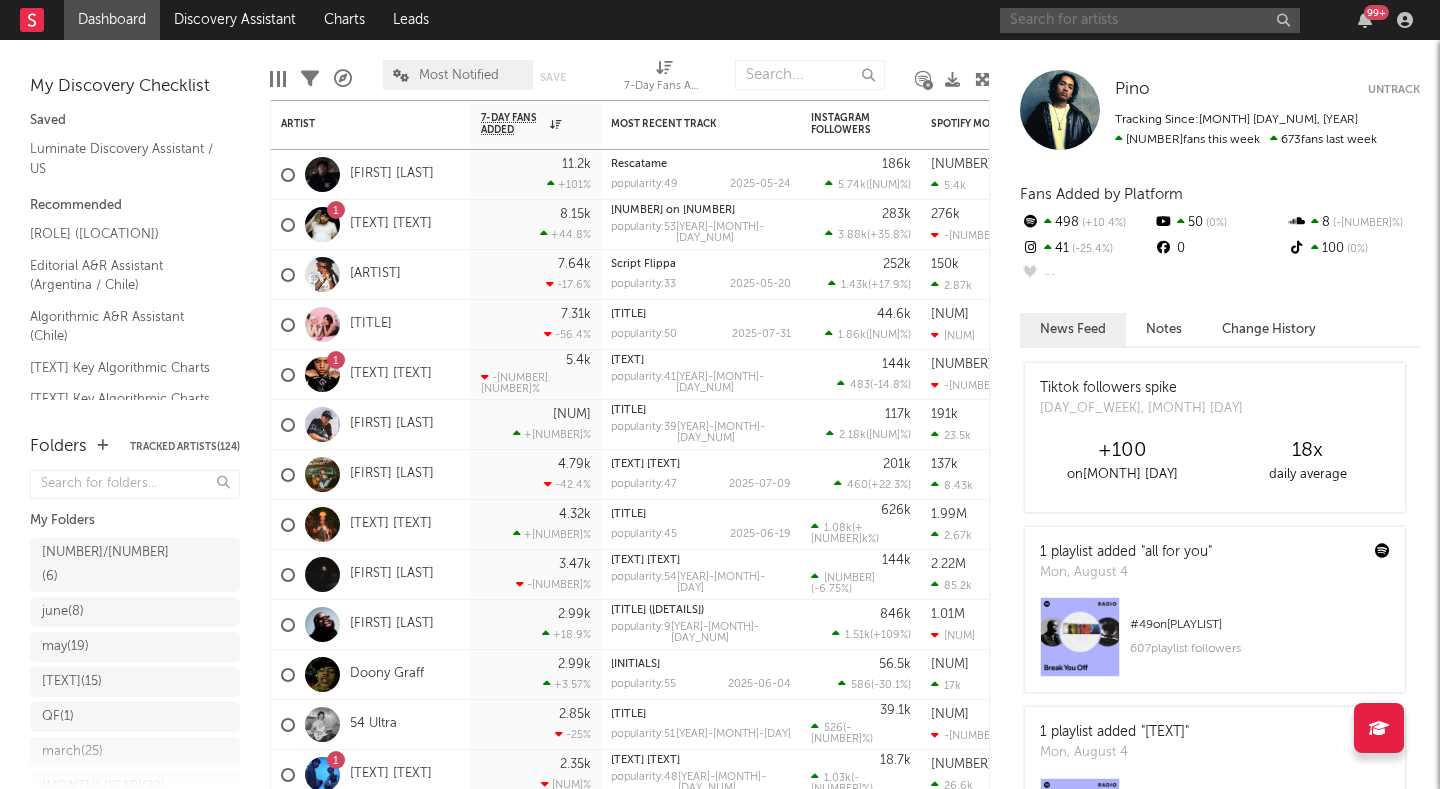 click at bounding box center (1150, 20) 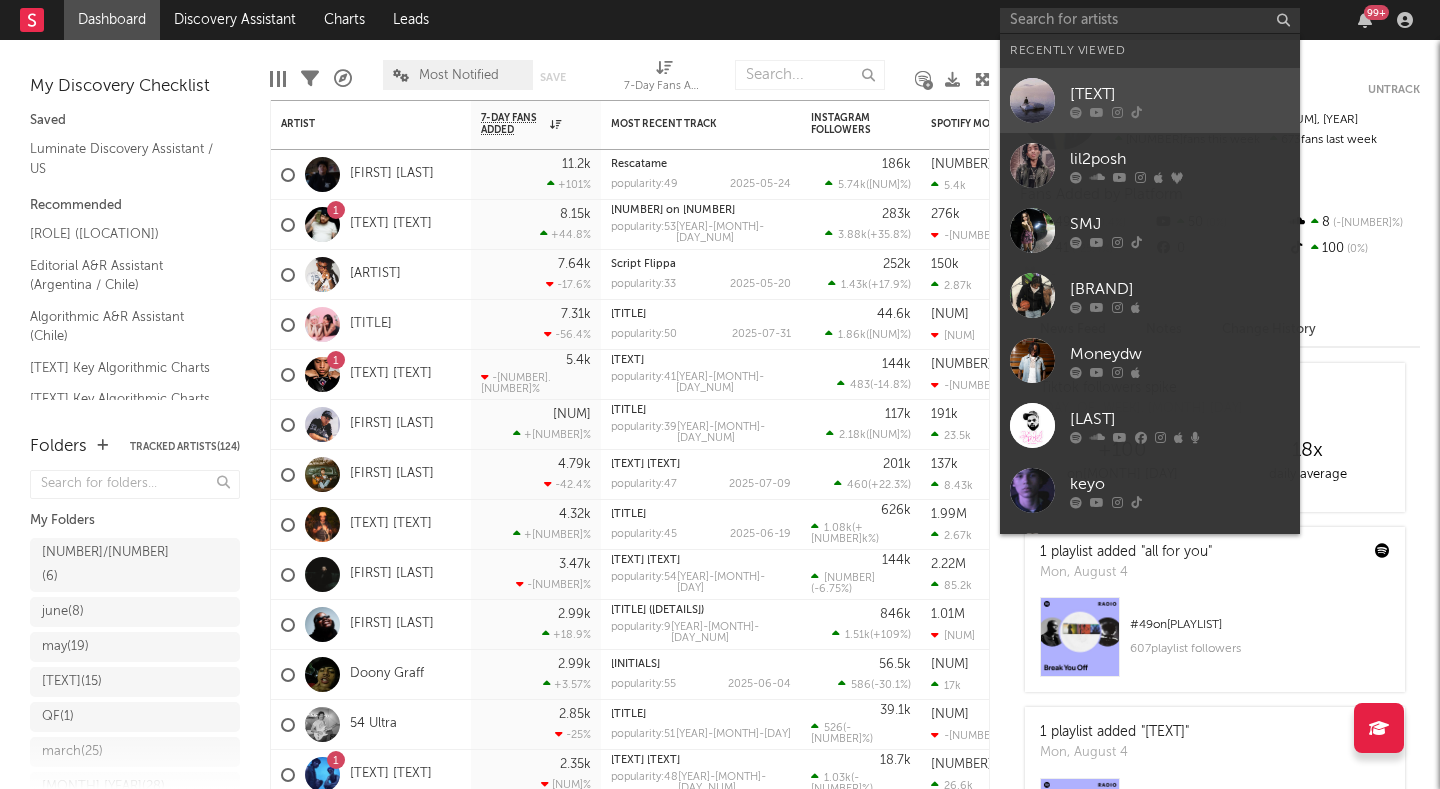 click at bounding box center (1032, 100) 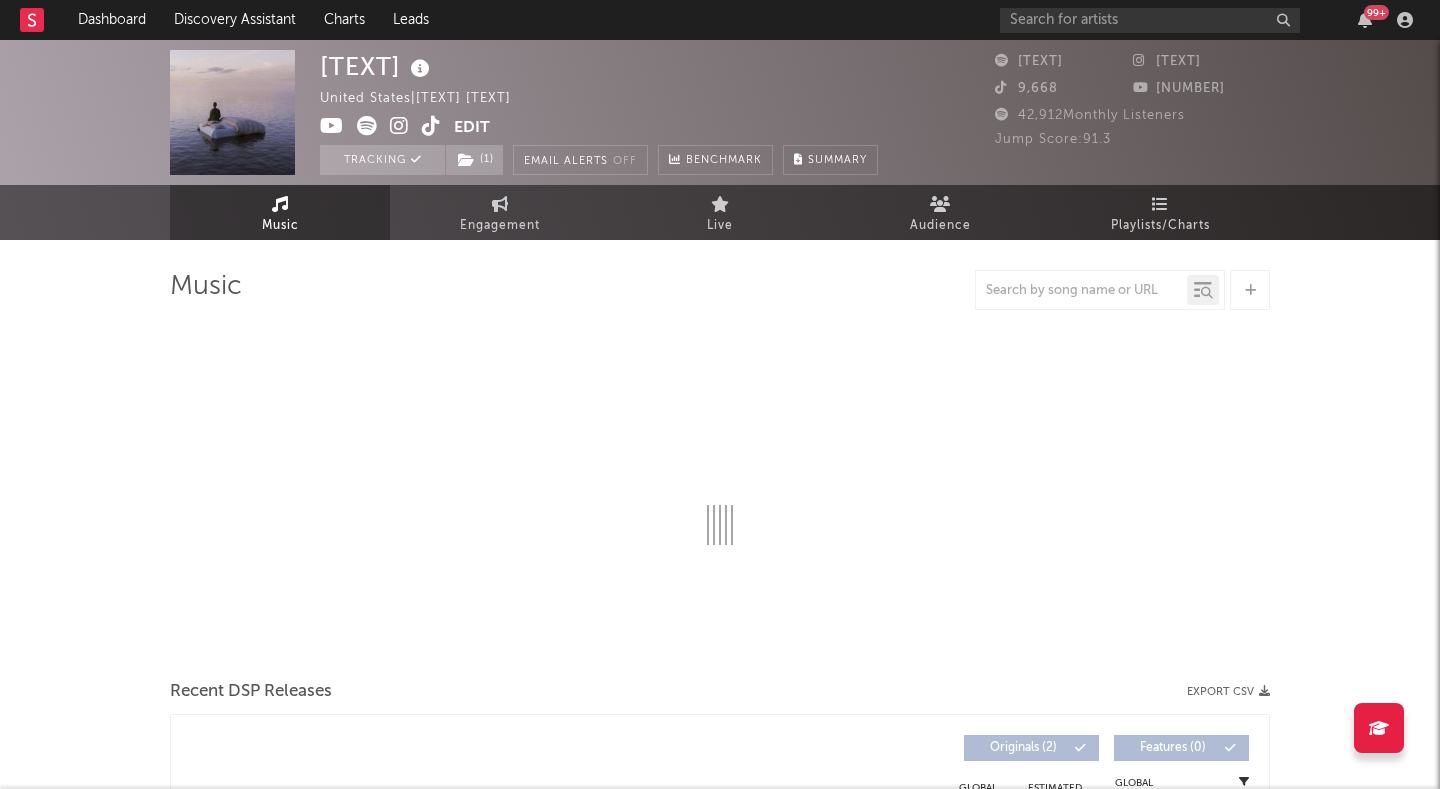 select on "1w" 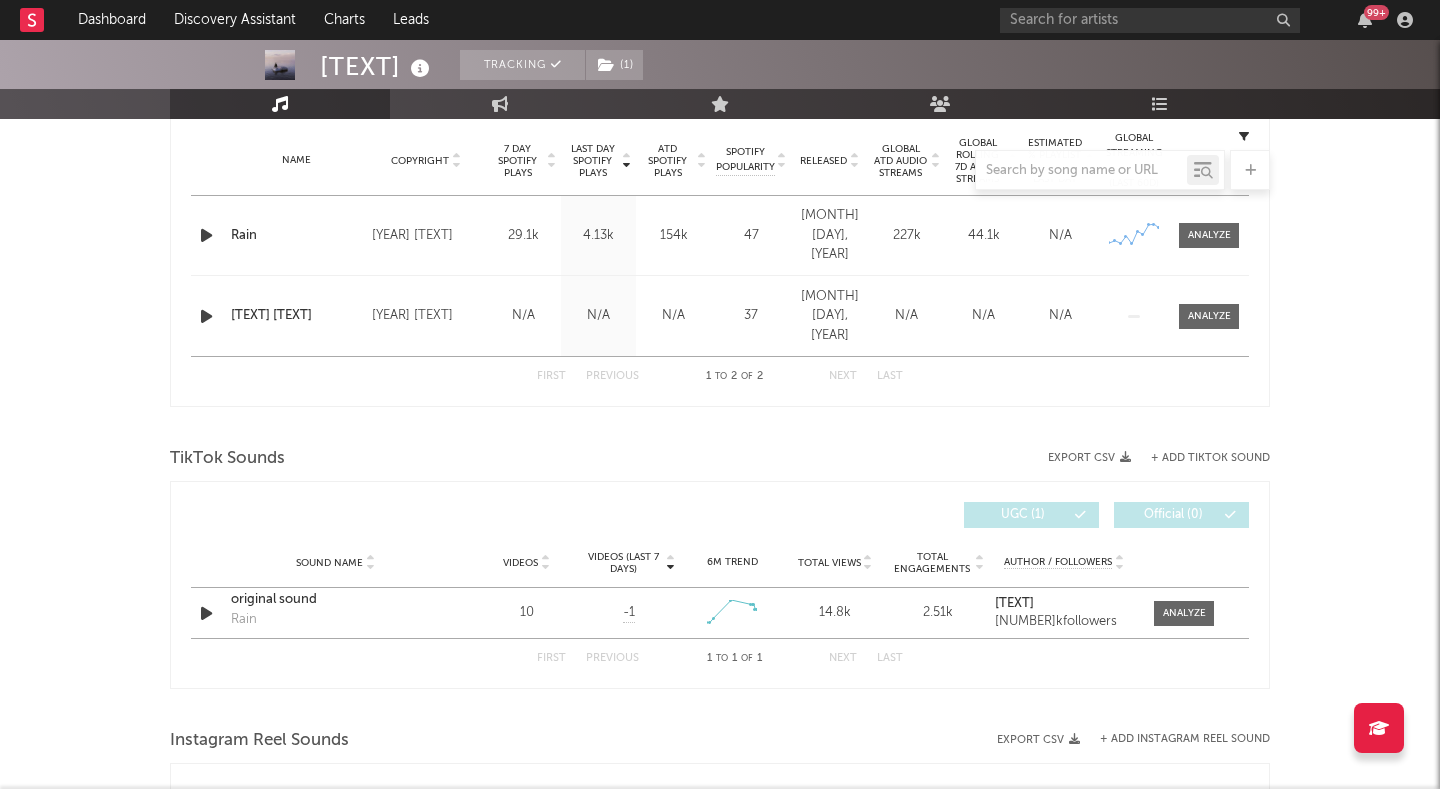 scroll, scrollTop: 715, scrollLeft: 0, axis: vertical 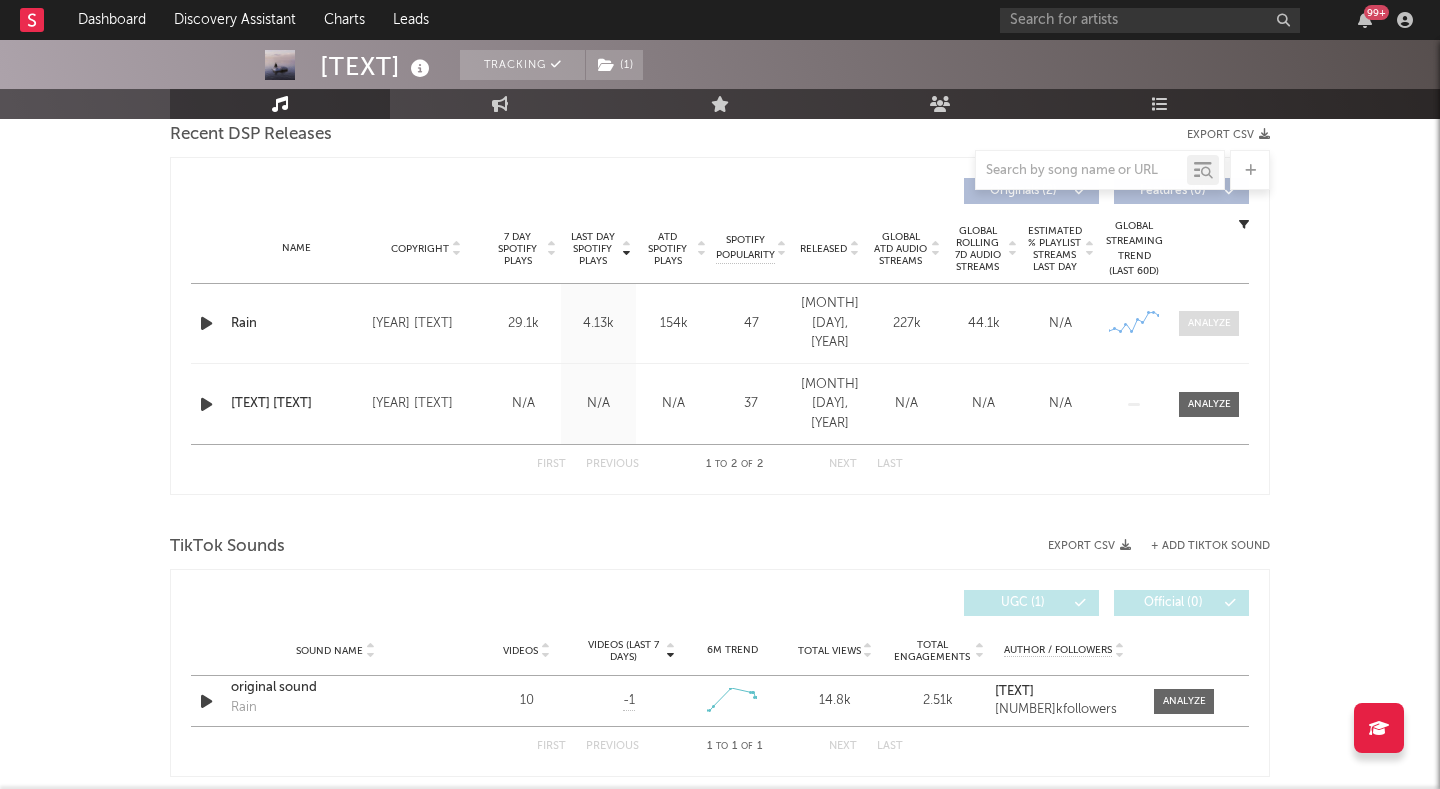 click at bounding box center (1209, 323) 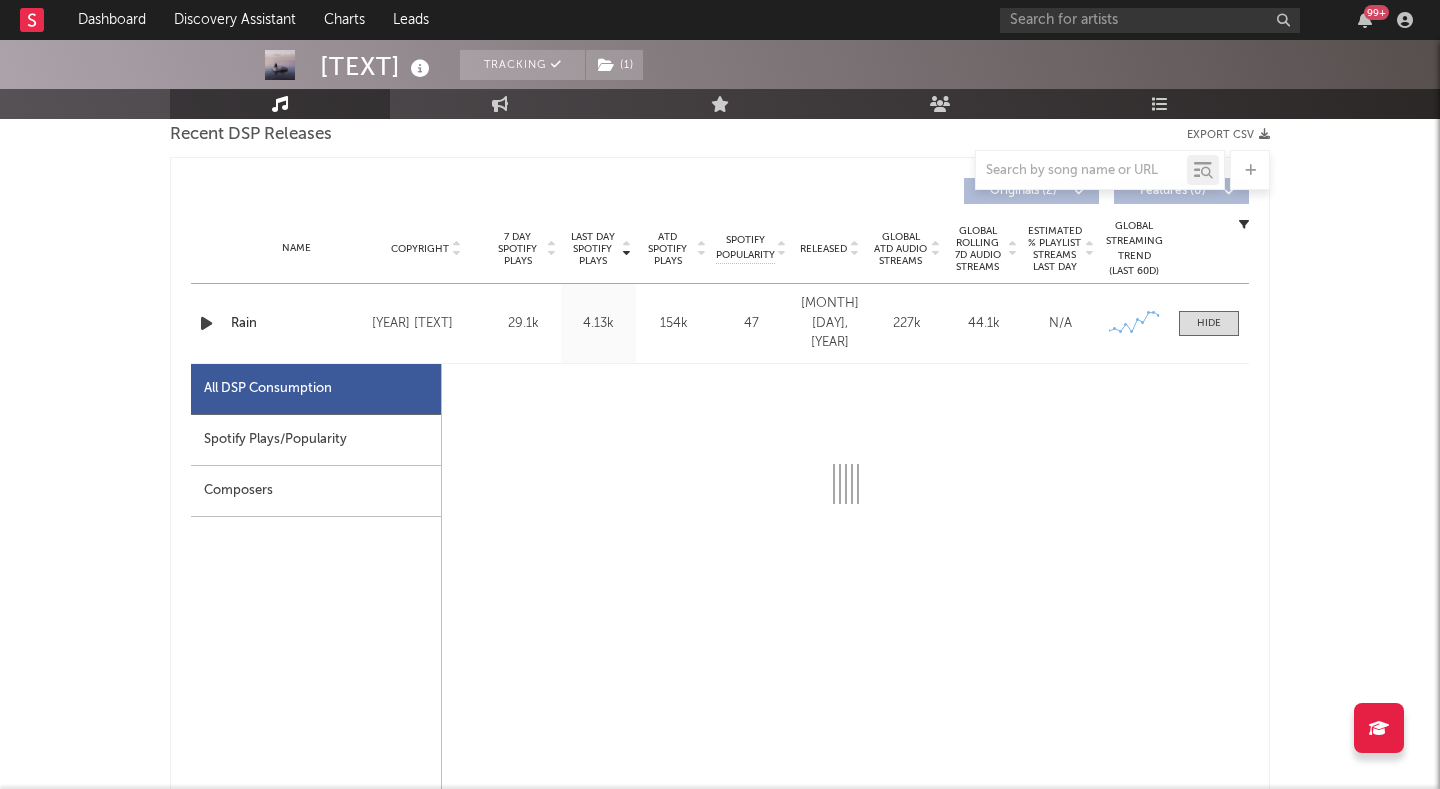 select on "1w" 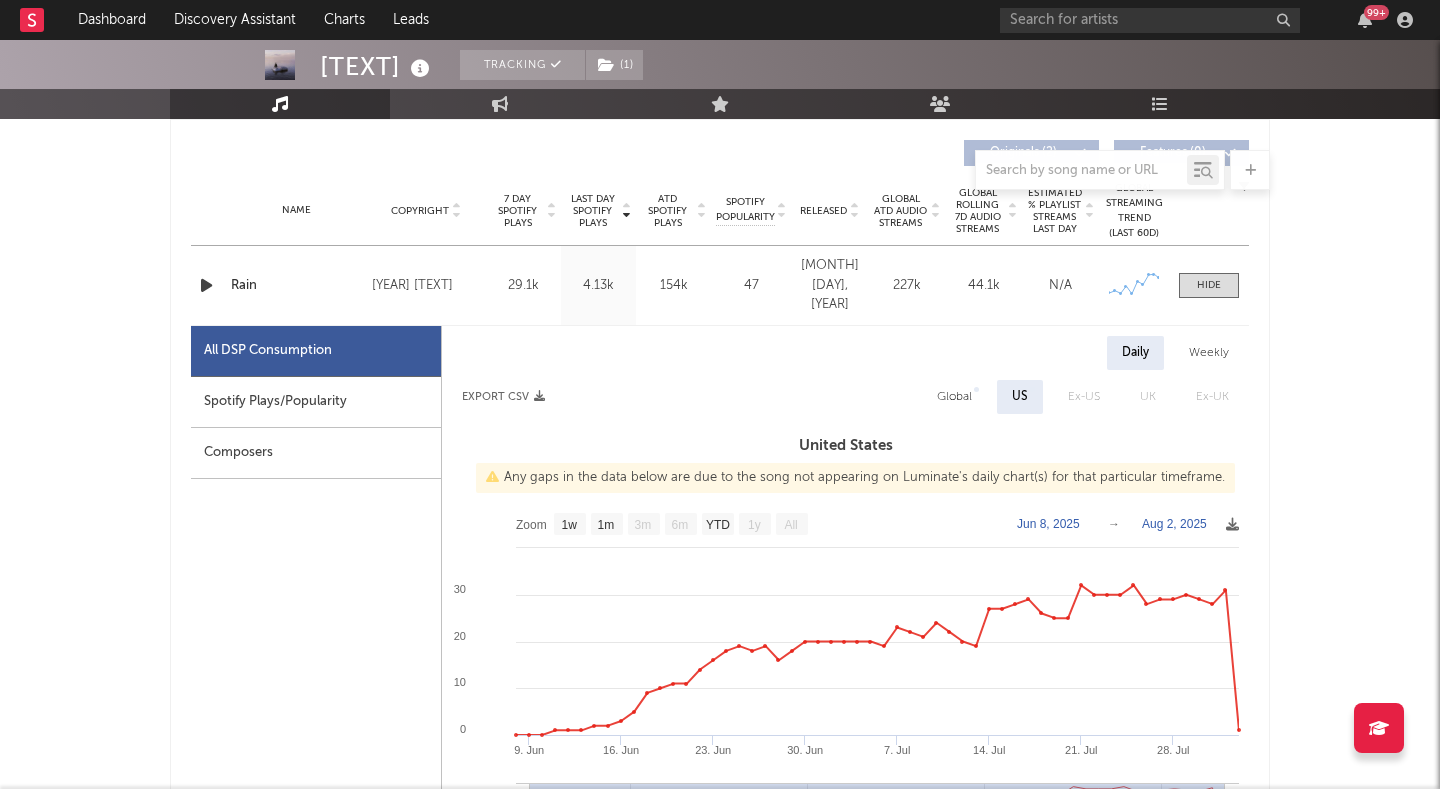 scroll, scrollTop: 803, scrollLeft: 0, axis: vertical 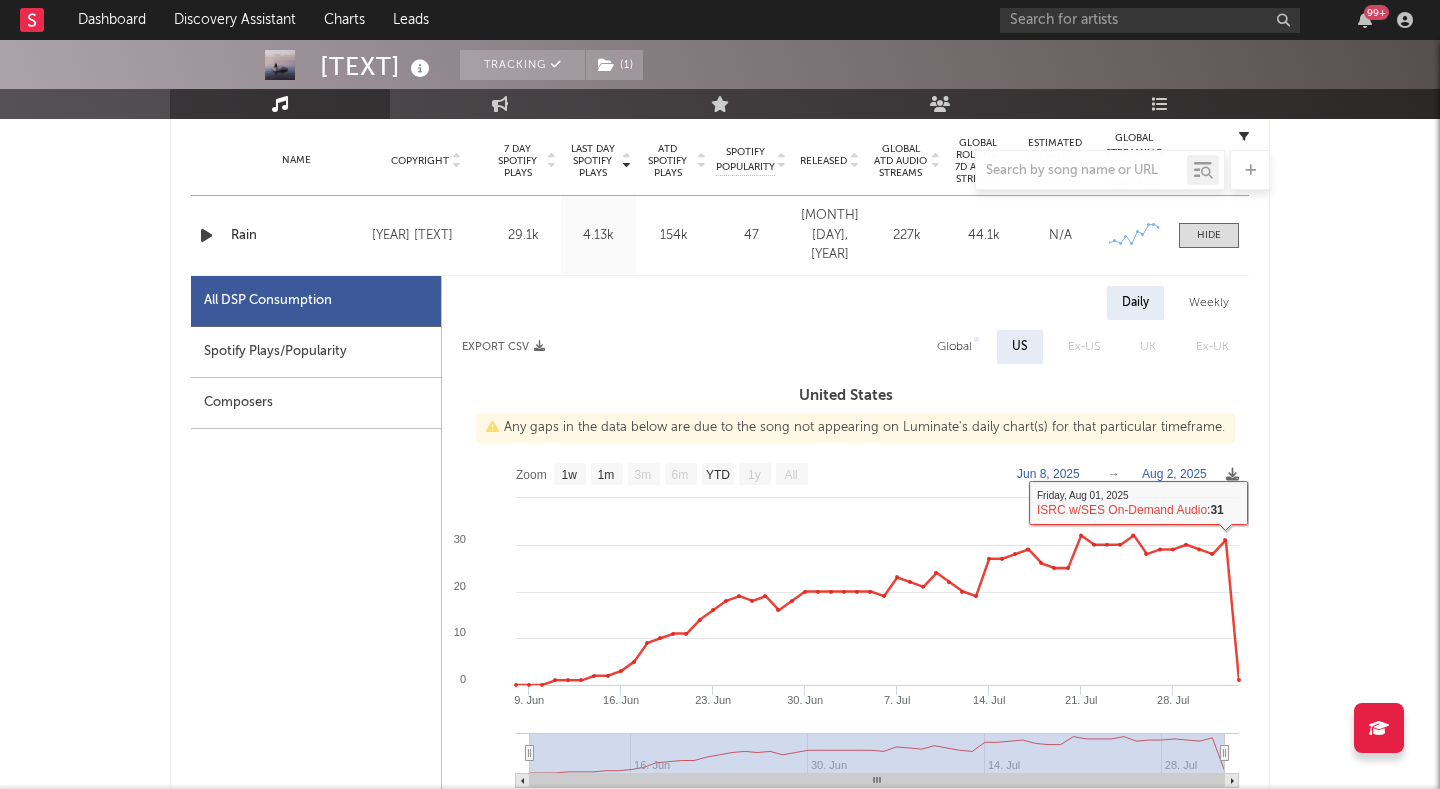 click on "Weekly" at bounding box center [1209, 303] 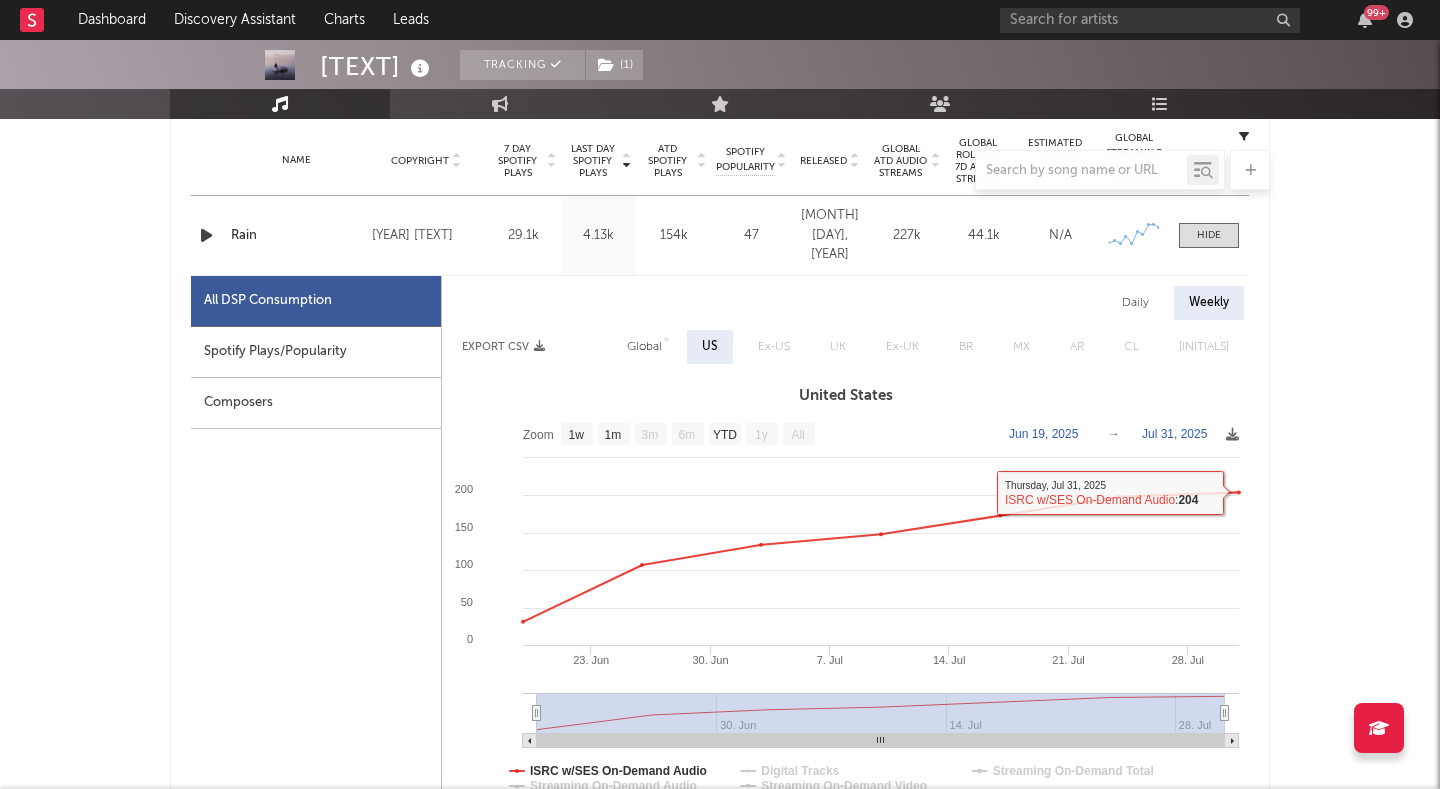 click on "Daily" at bounding box center (1135, 303) 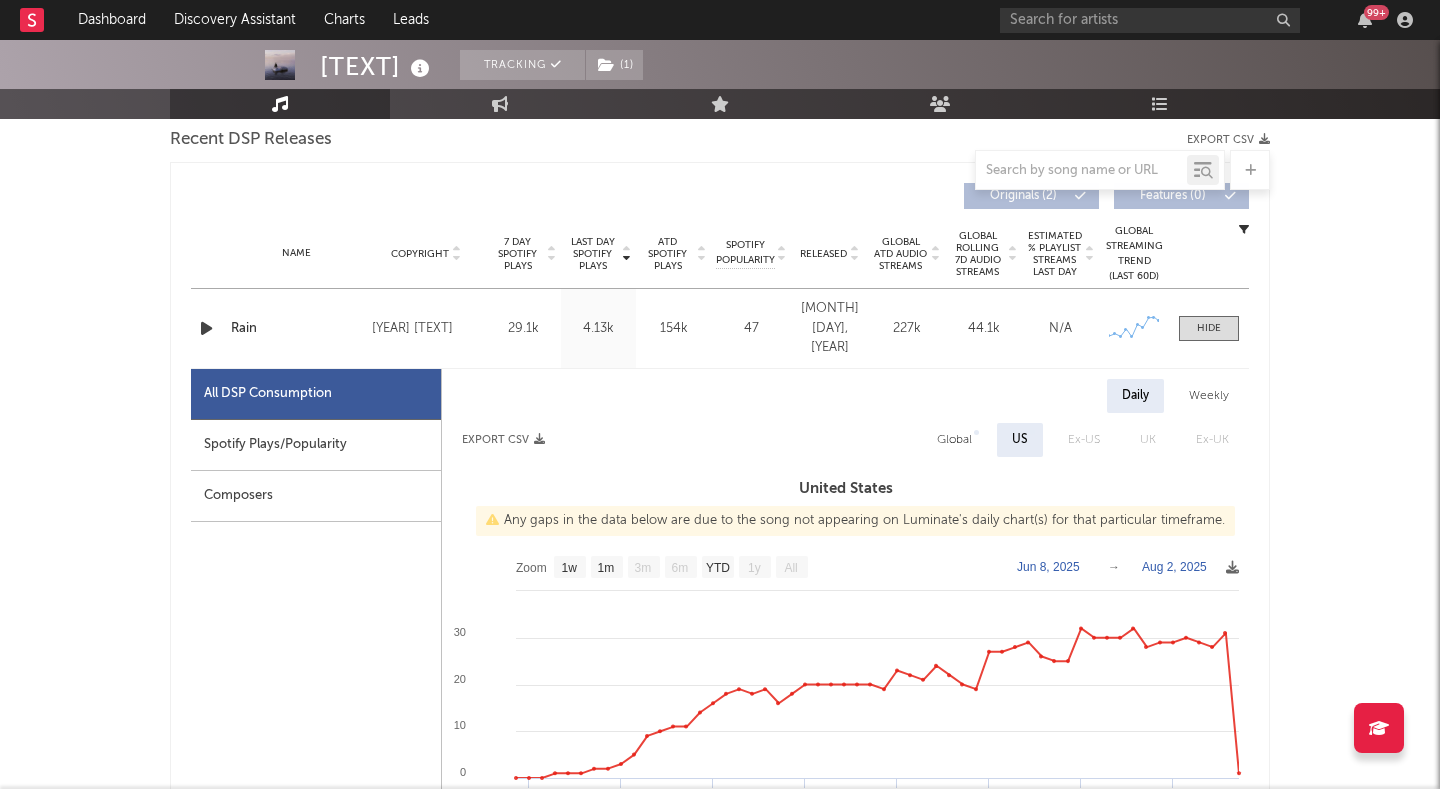 scroll, scrollTop: 733, scrollLeft: 0, axis: vertical 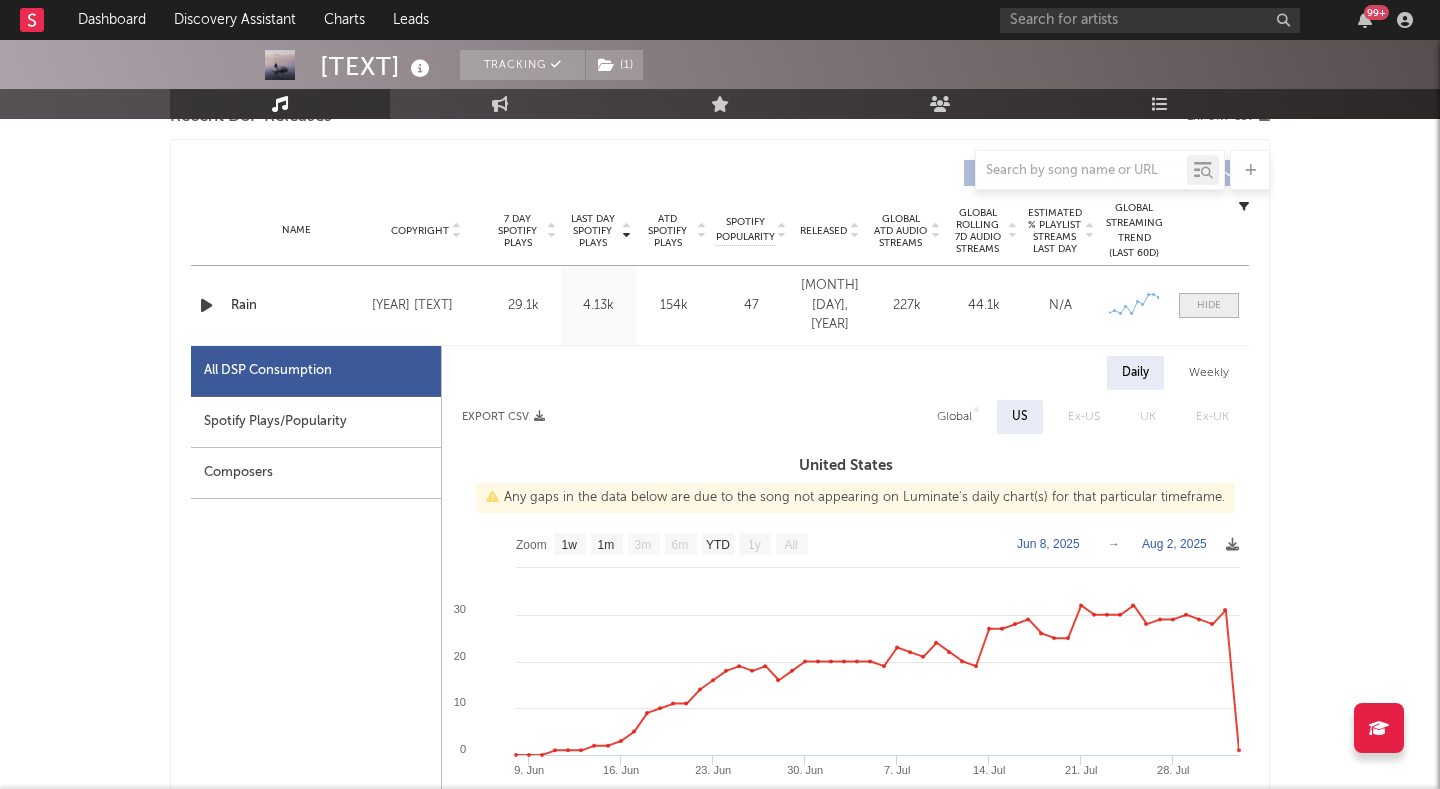 click at bounding box center (1209, 305) 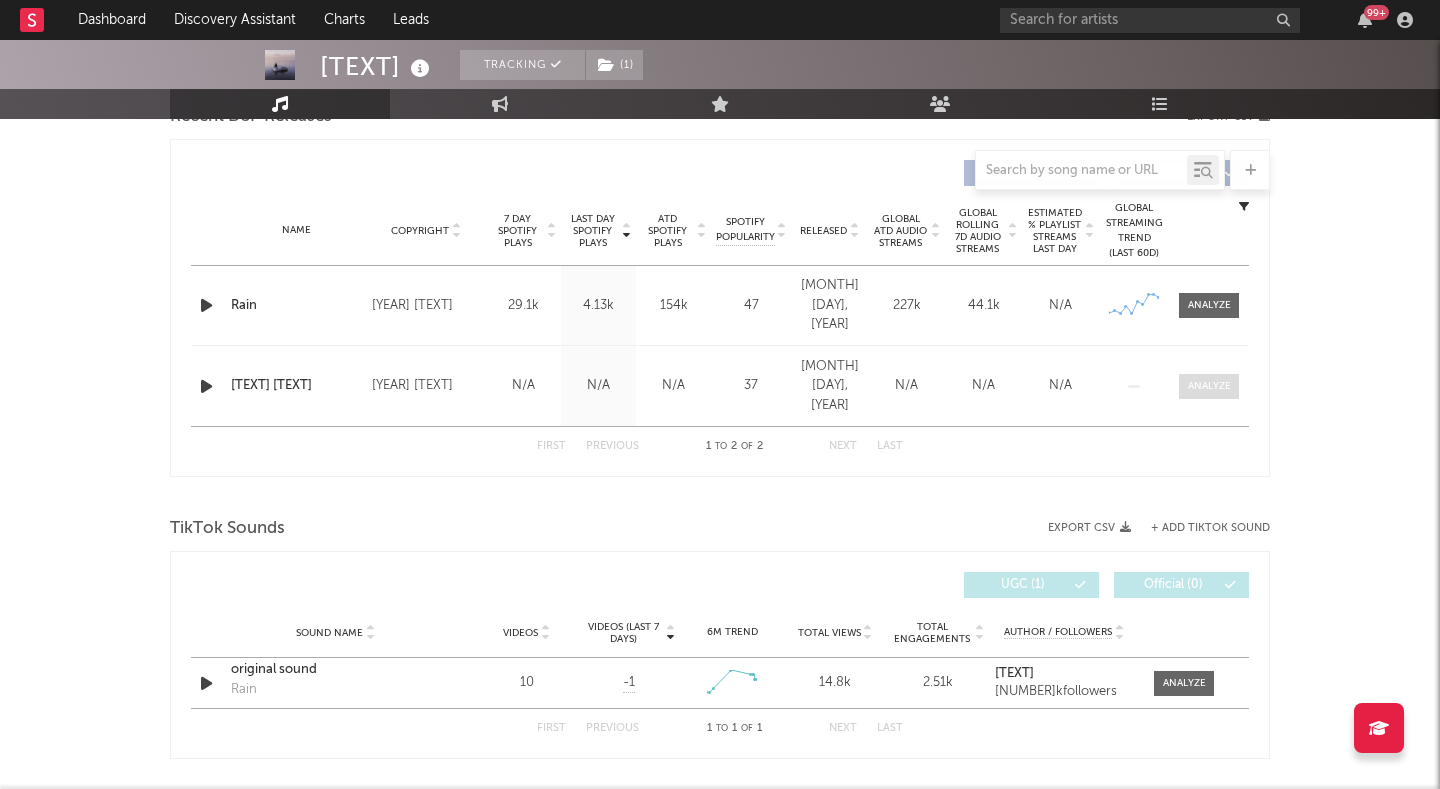 click at bounding box center [1209, 386] 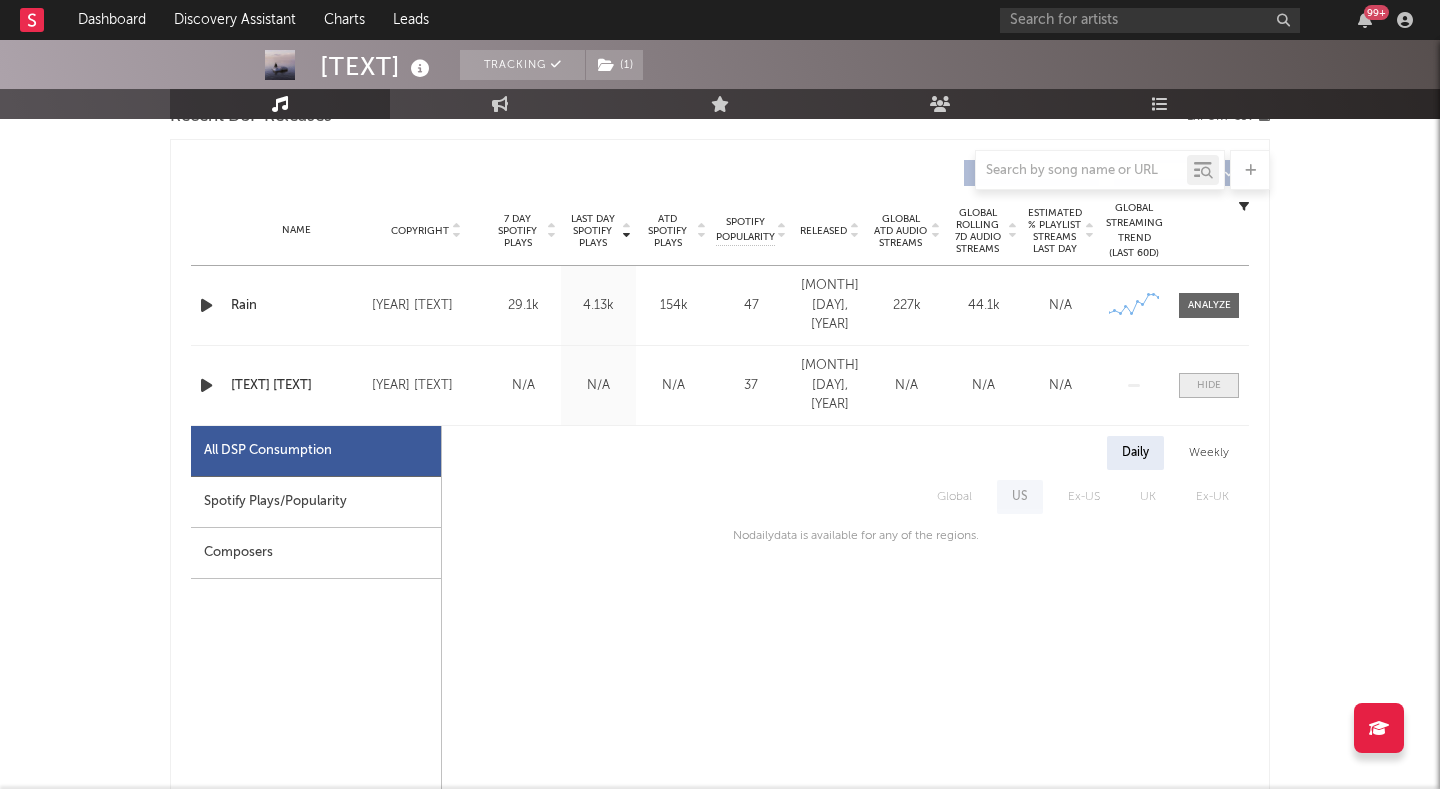 click at bounding box center [1209, 385] 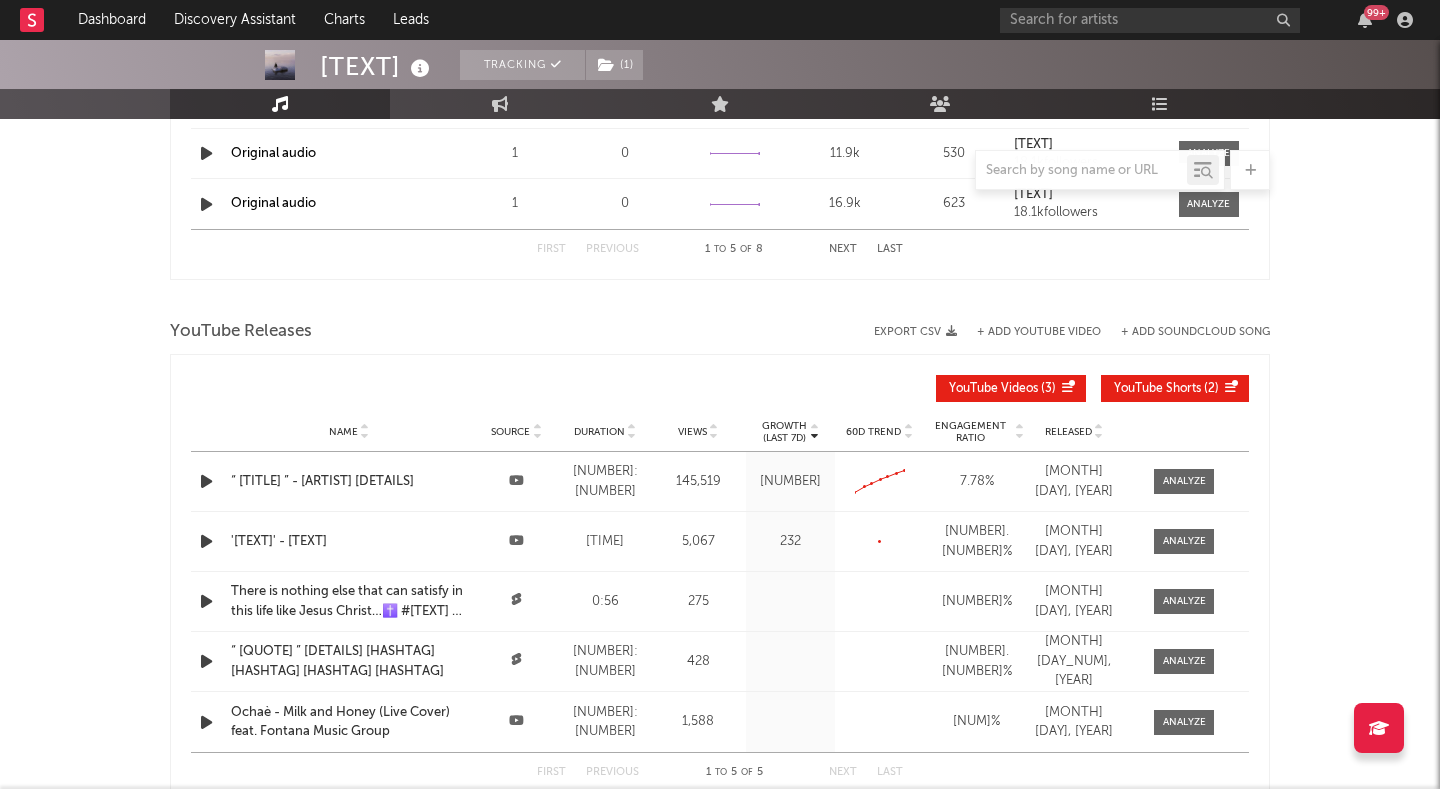 scroll, scrollTop: 1670, scrollLeft: 0, axis: vertical 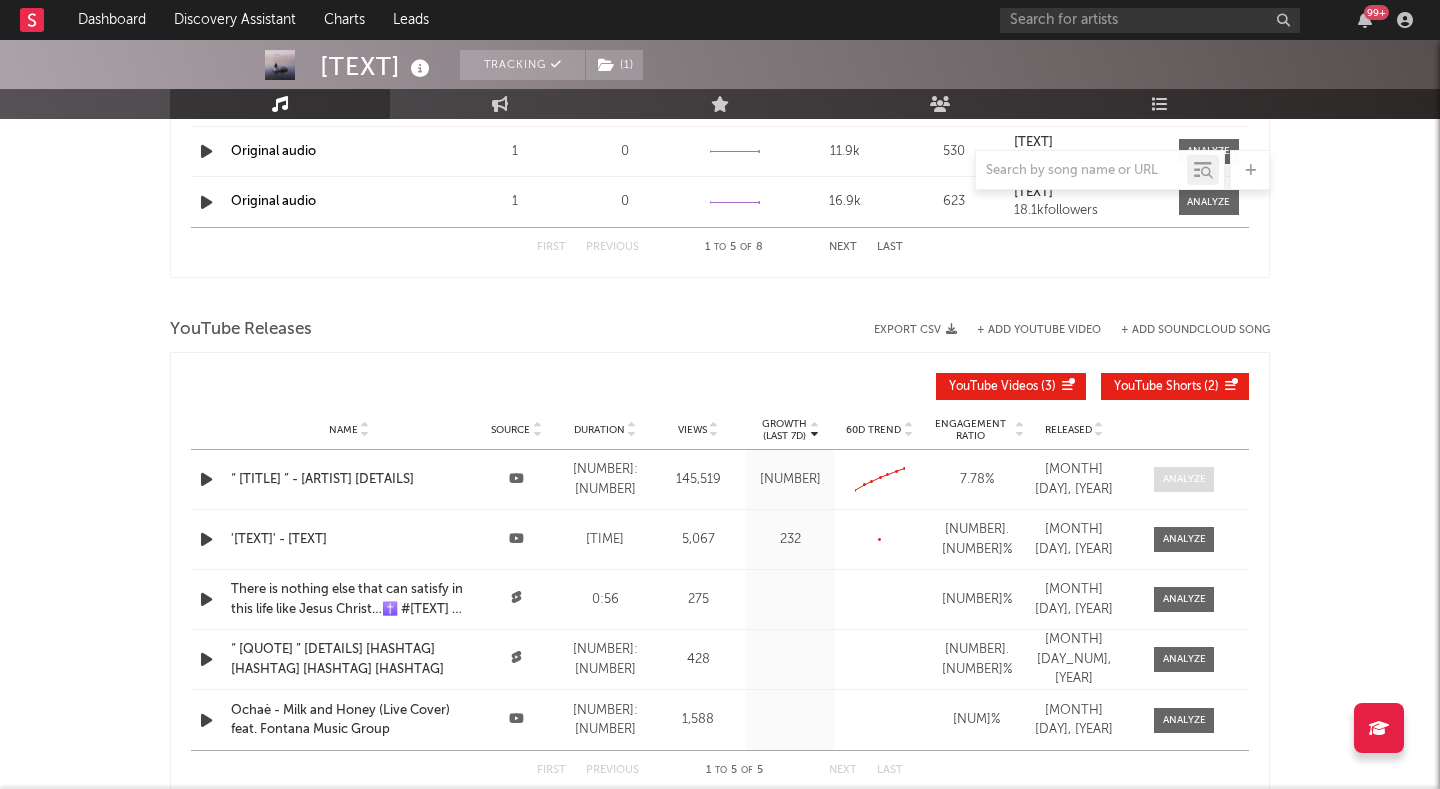 click at bounding box center (1184, 479) 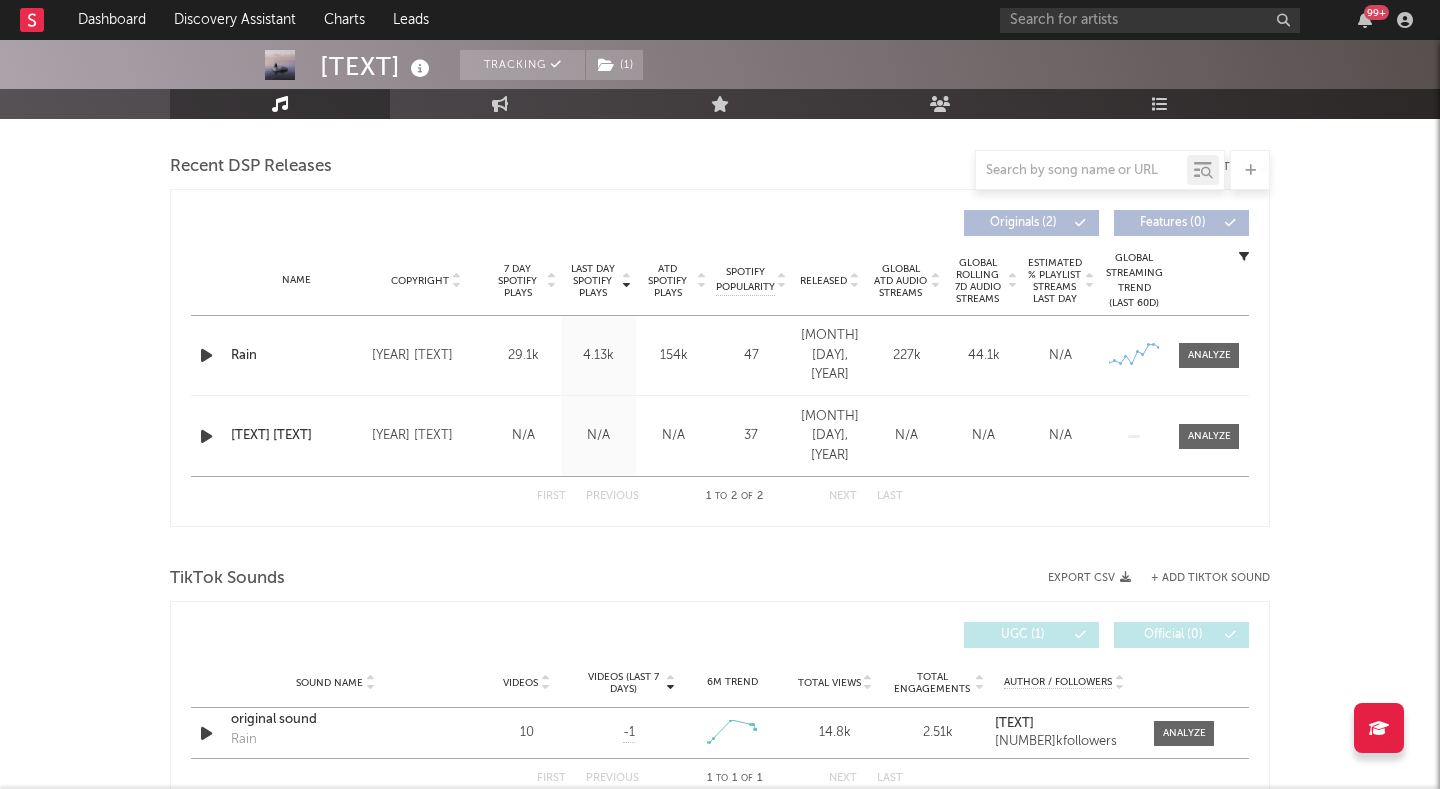 scroll, scrollTop: 599, scrollLeft: 0, axis: vertical 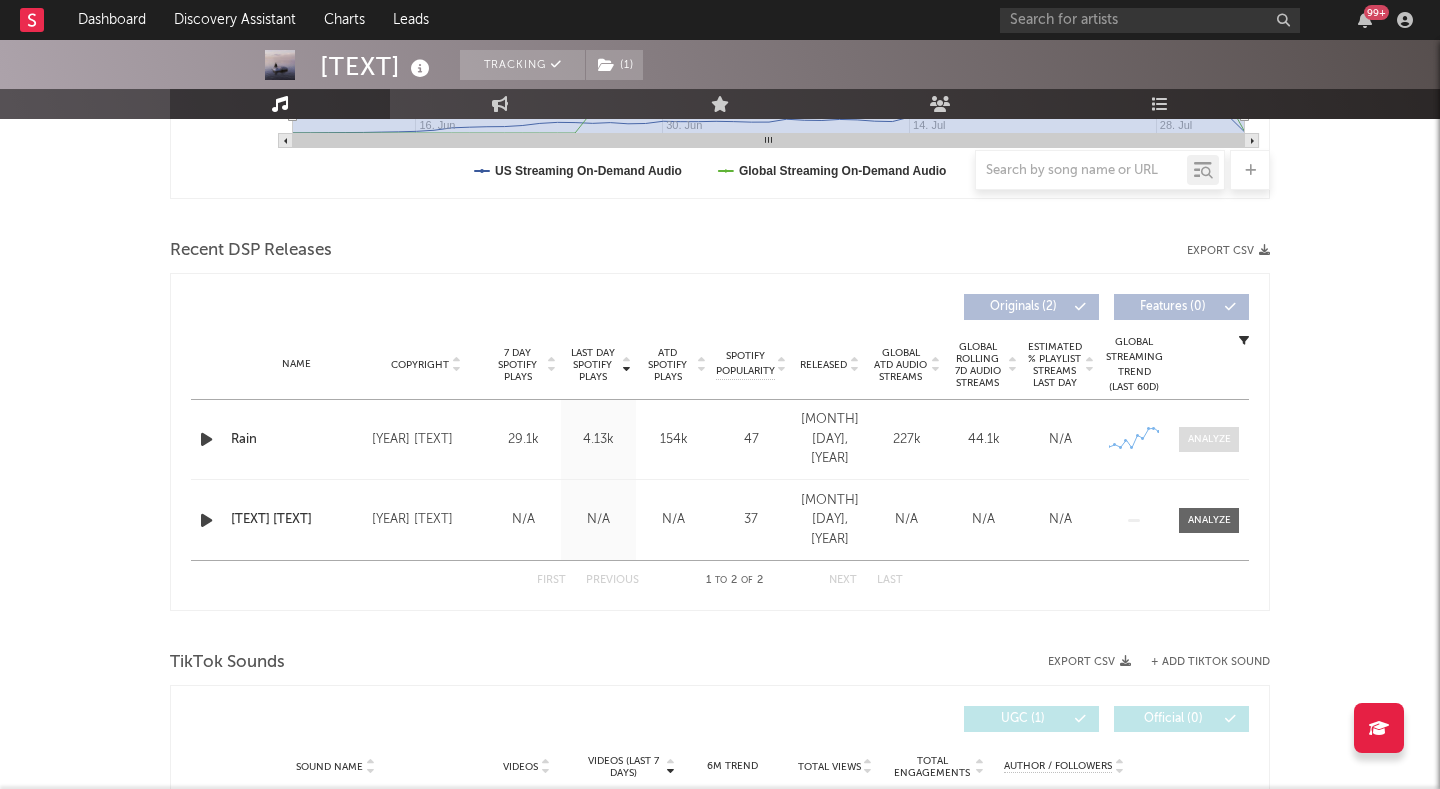 click at bounding box center (1209, 439) 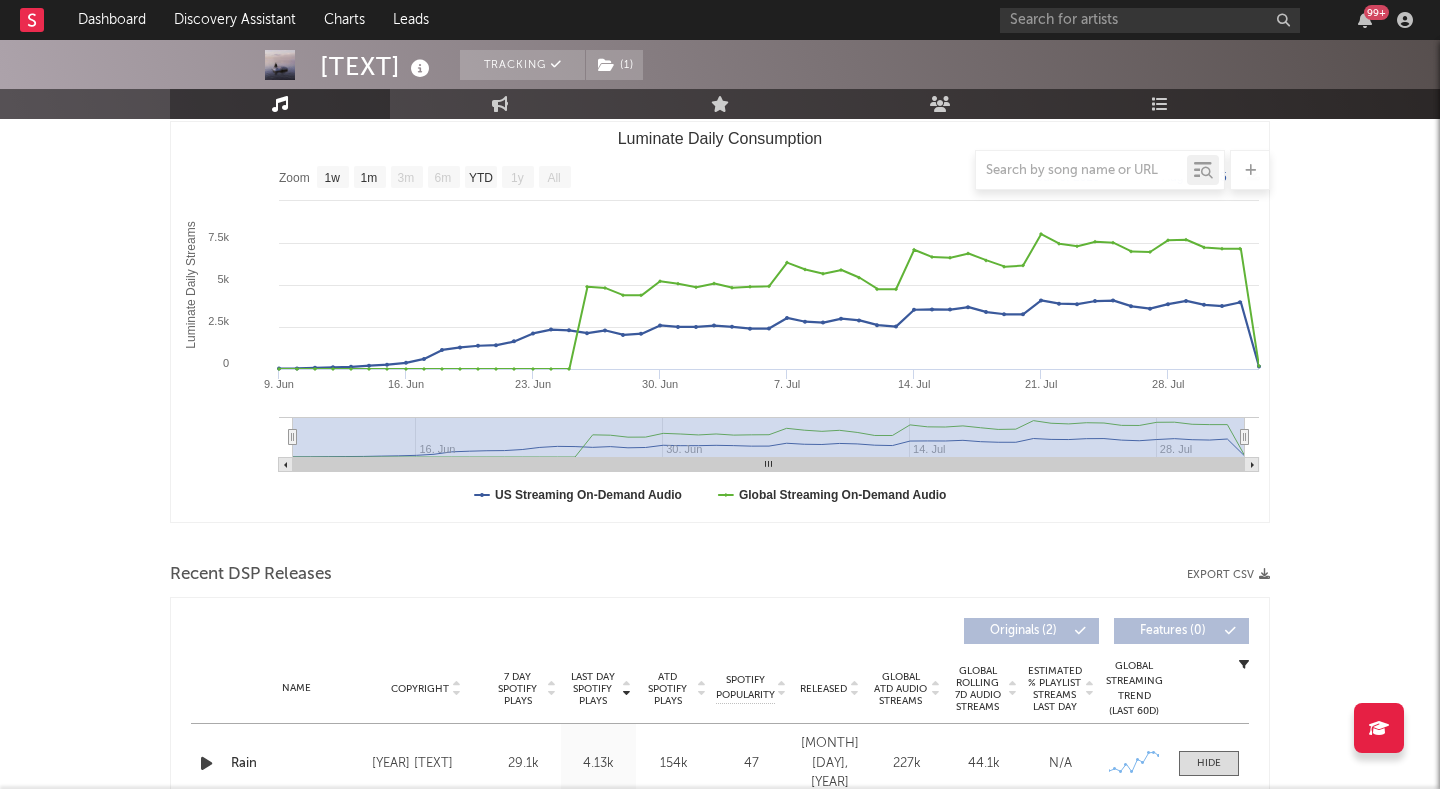 scroll, scrollTop: 91, scrollLeft: 0, axis: vertical 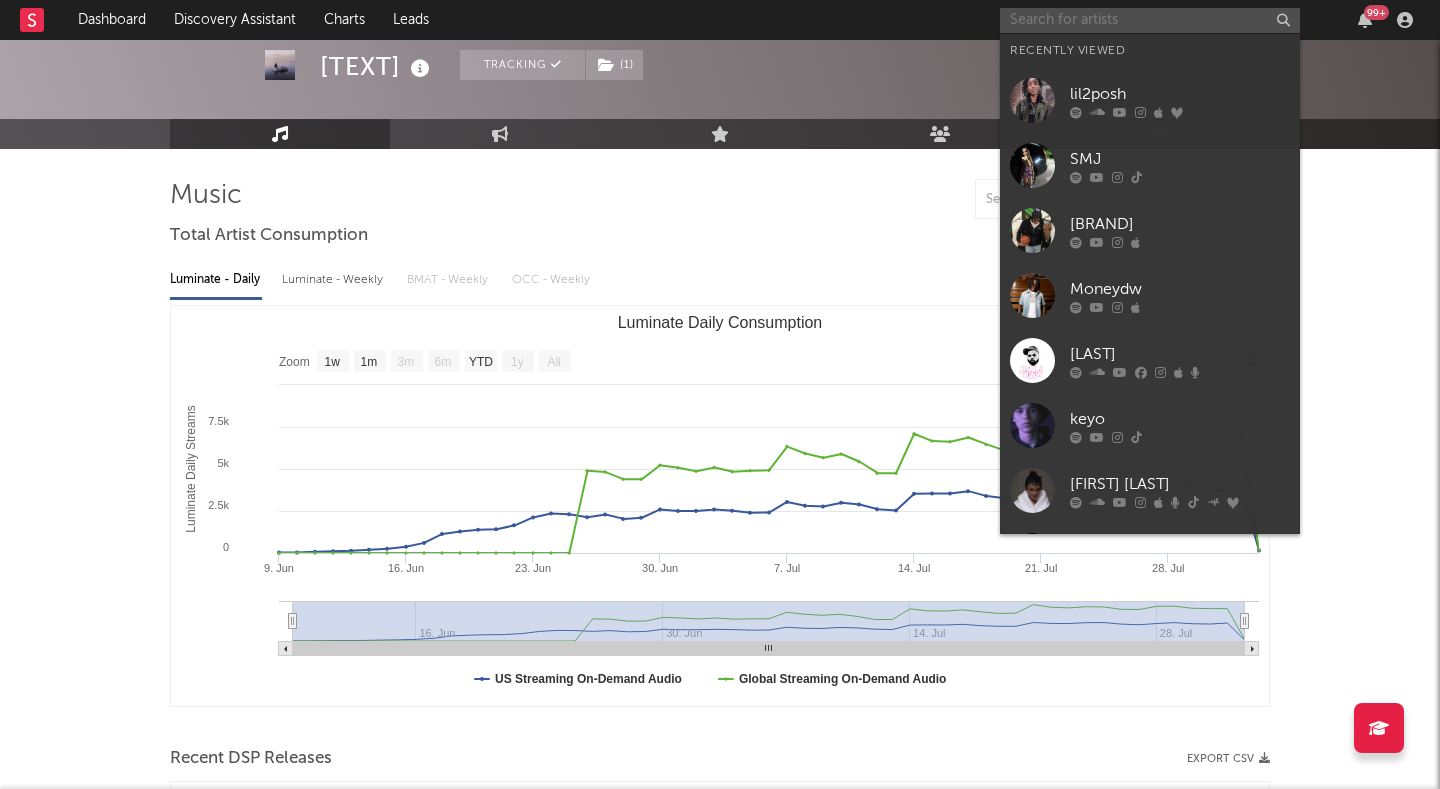 click at bounding box center (1150, 20) 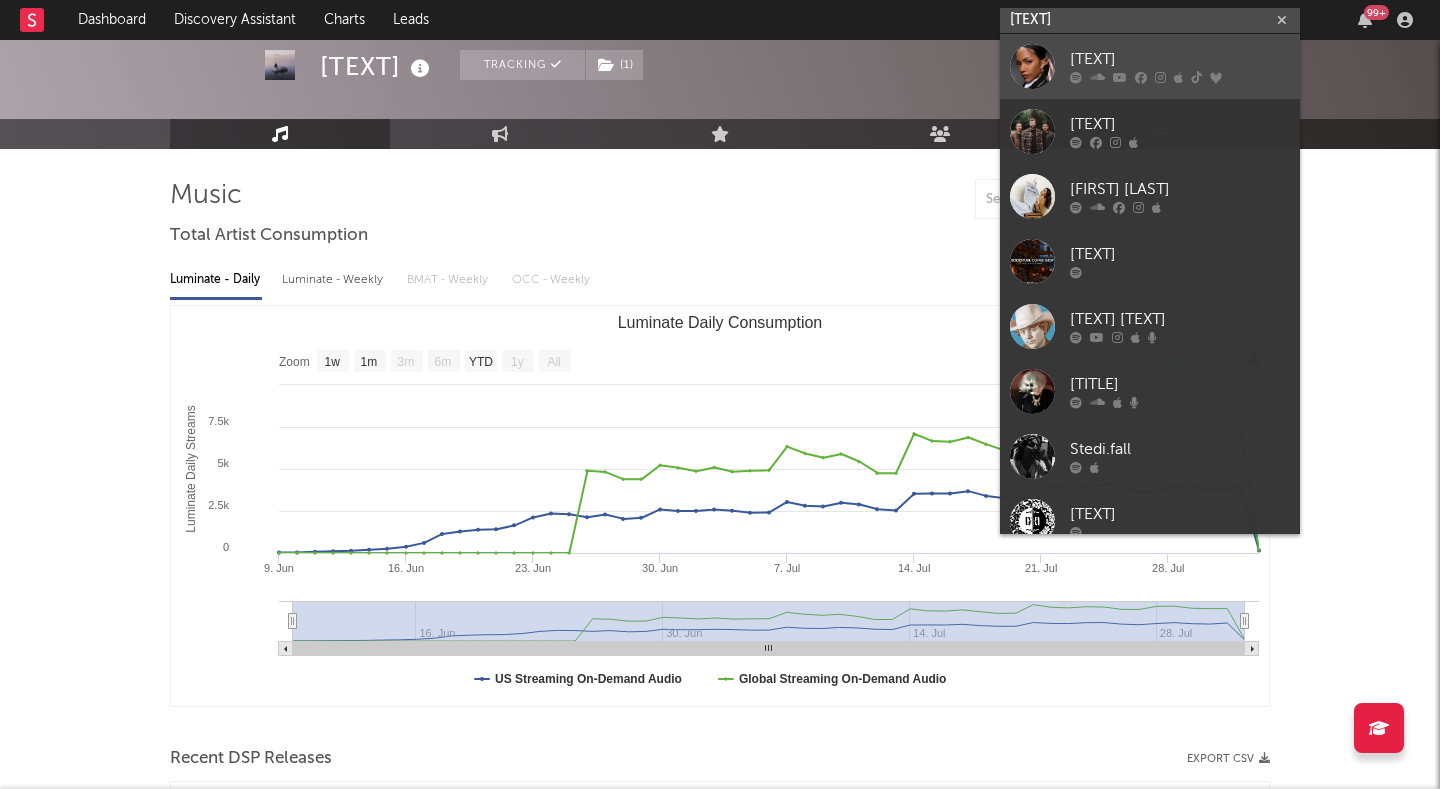 type on "[TEXT]" 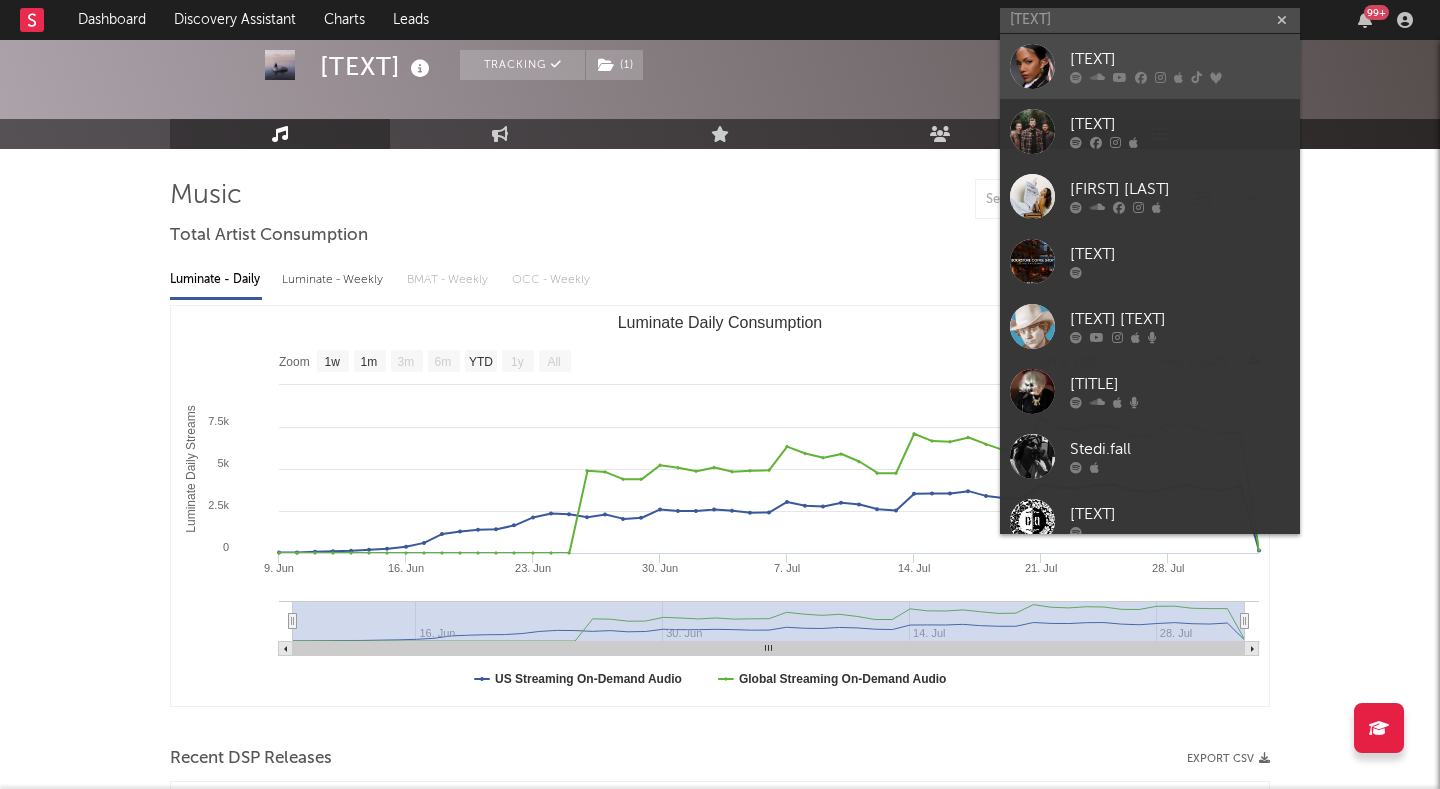 click on "[TEXT]" at bounding box center [1180, 60] 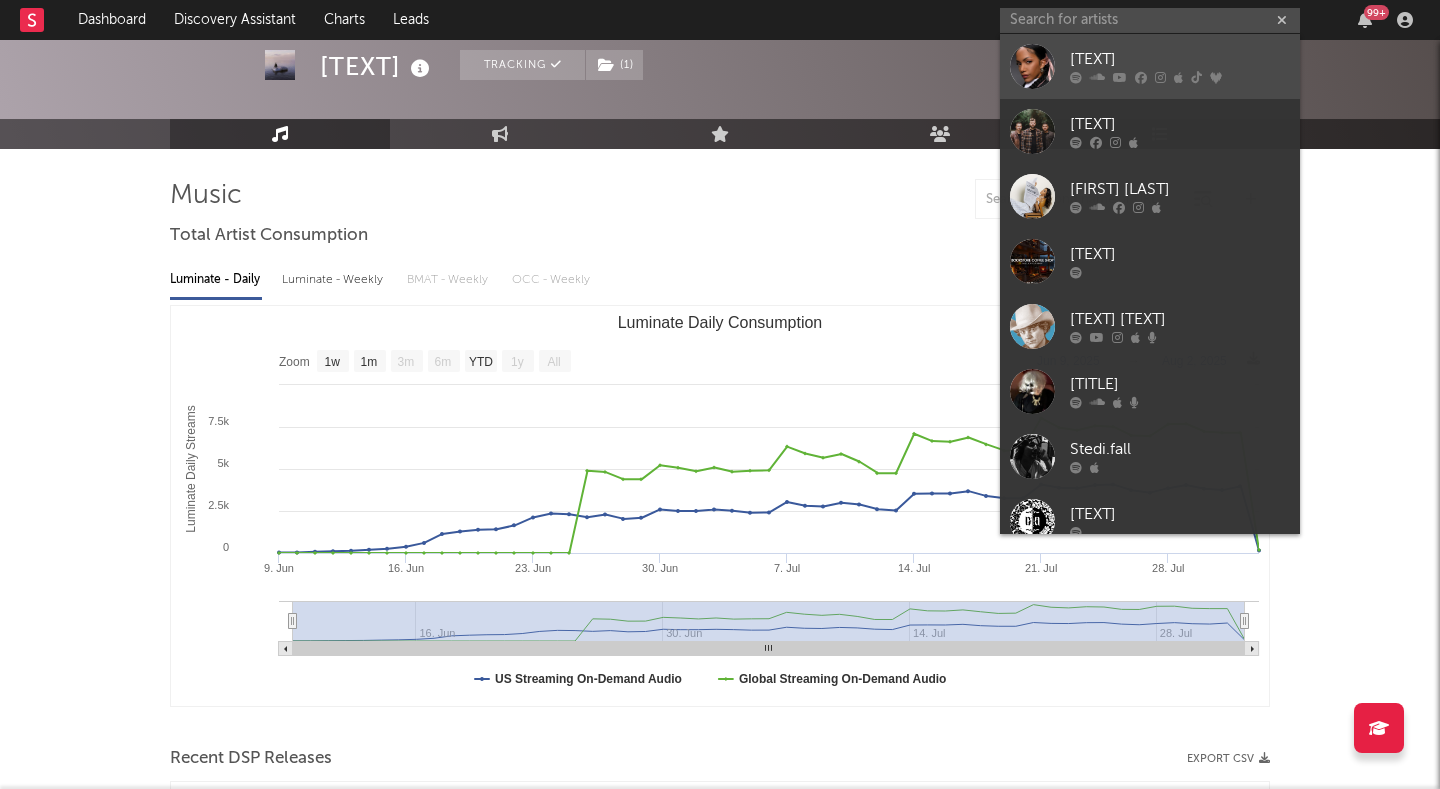 scroll, scrollTop: 0, scrollLeft: 0, axis: both 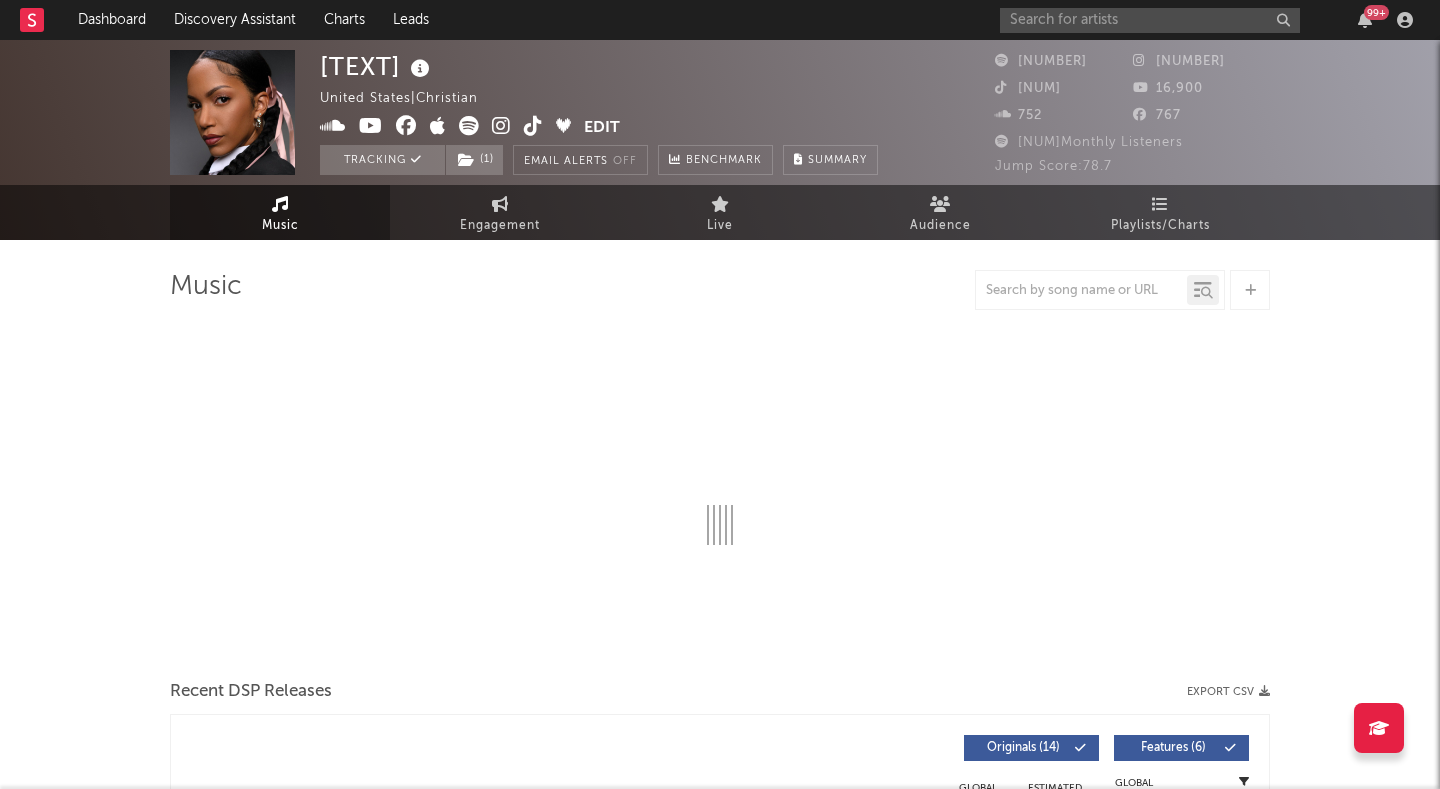 select on "6m" 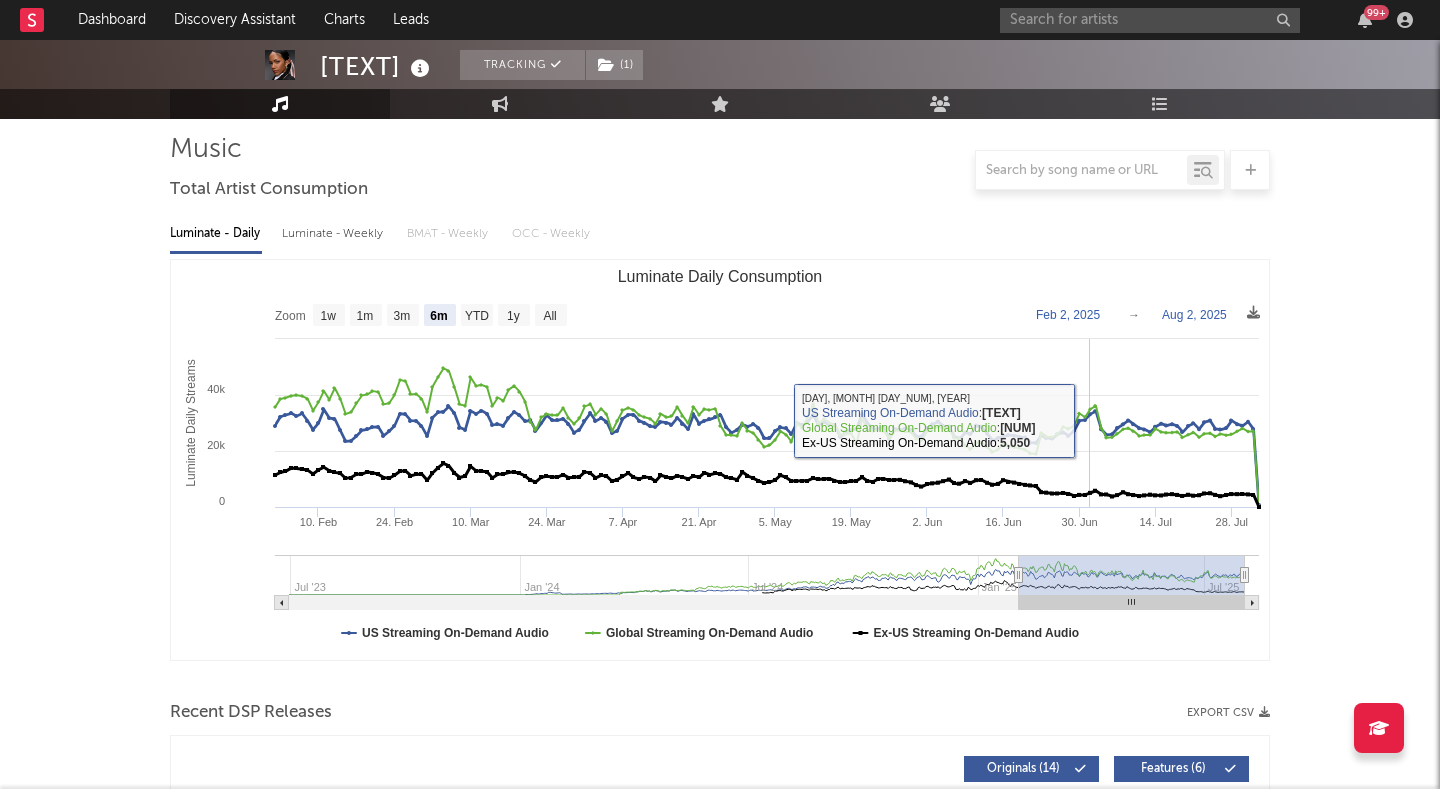 scroll, scrollTop: 164, scrollLeft: 0, axis: vertical 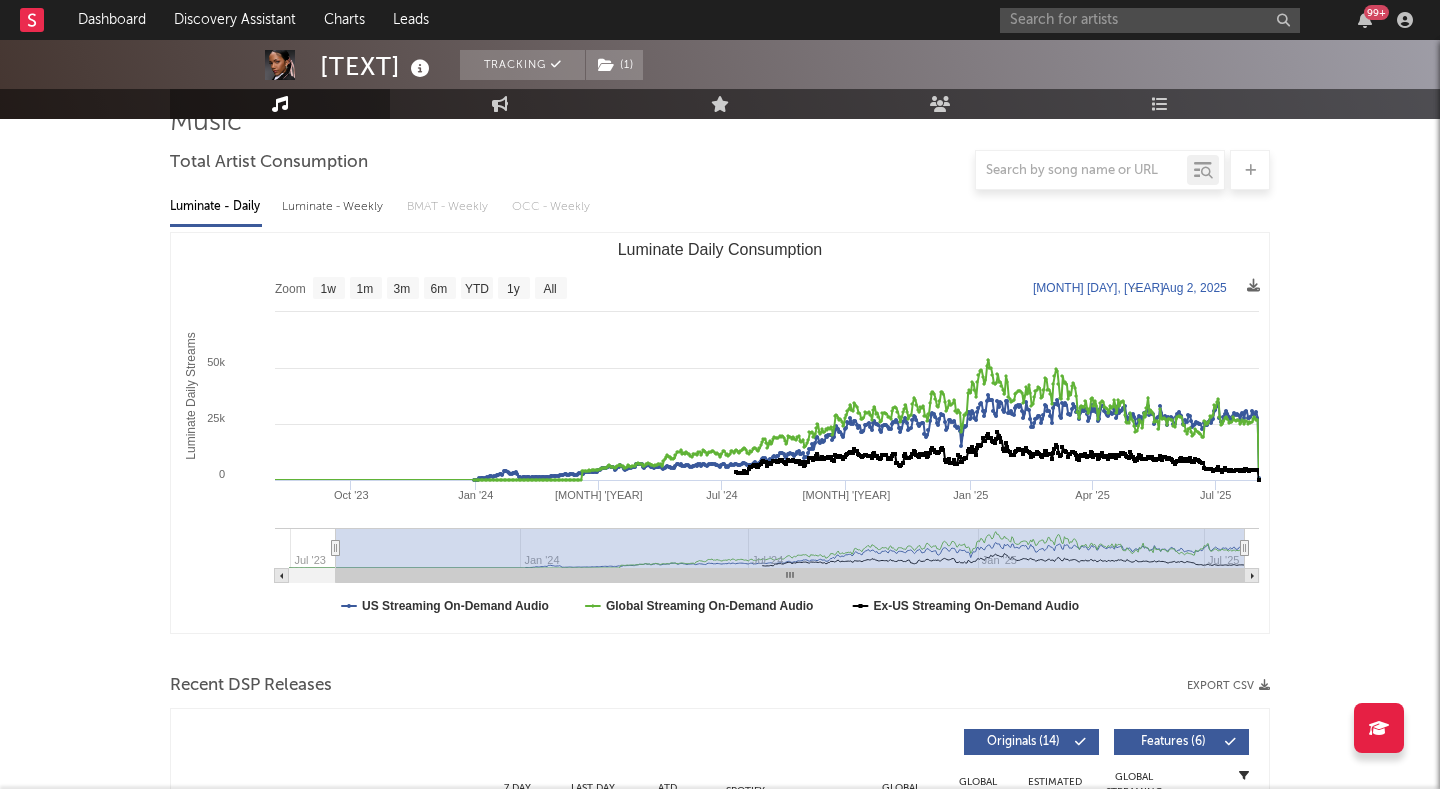 drag, startPoint x: 1022, startPoint y: 547, endPoint x: 336, endPoint y: 550, distance: 686.00653 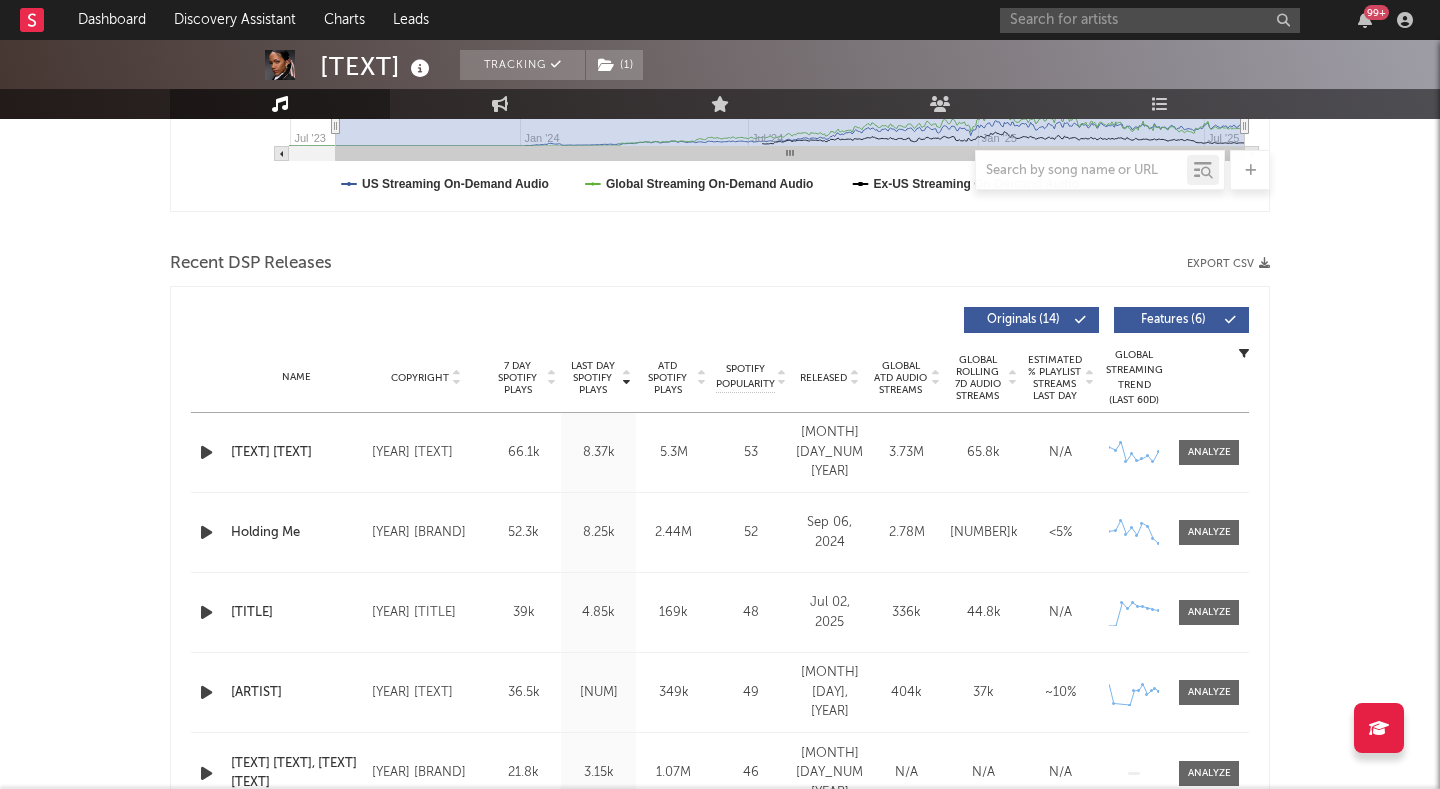 scroll, scrollTop: 593, scrollLeft: 0, axis: vertical 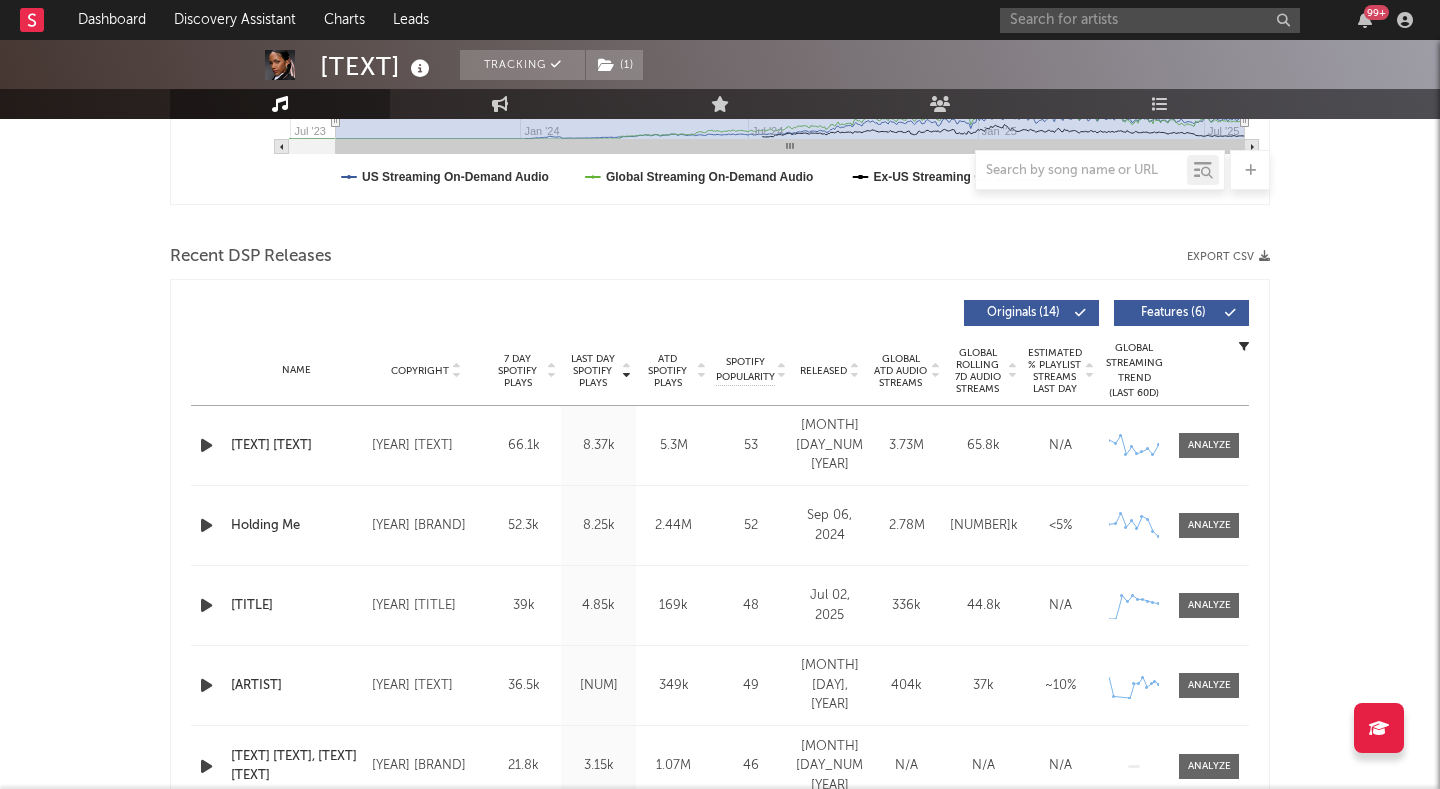 click on "Released" at bounding box center [823, 371] 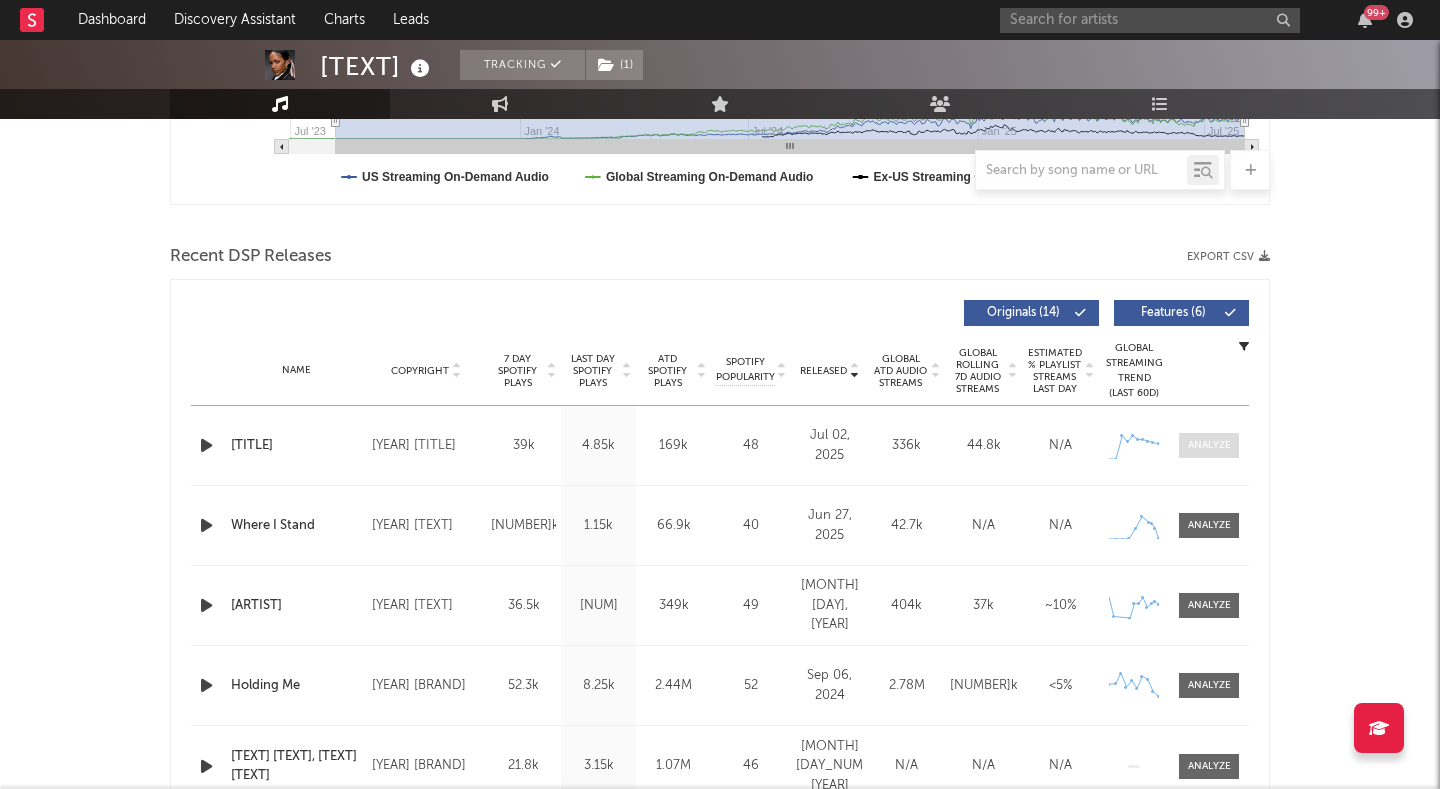 click at bounding box center (1209, 445) 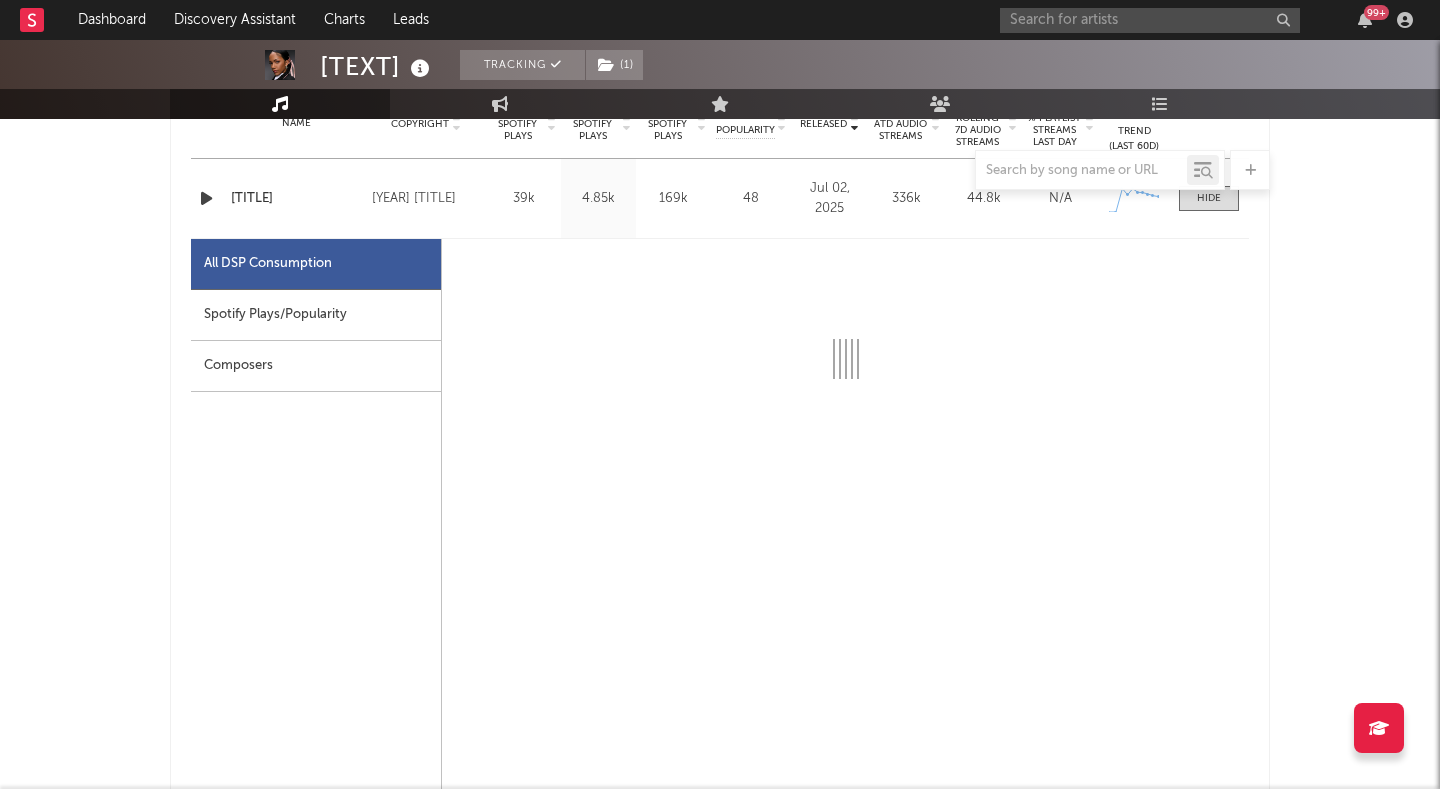 select on "1w" 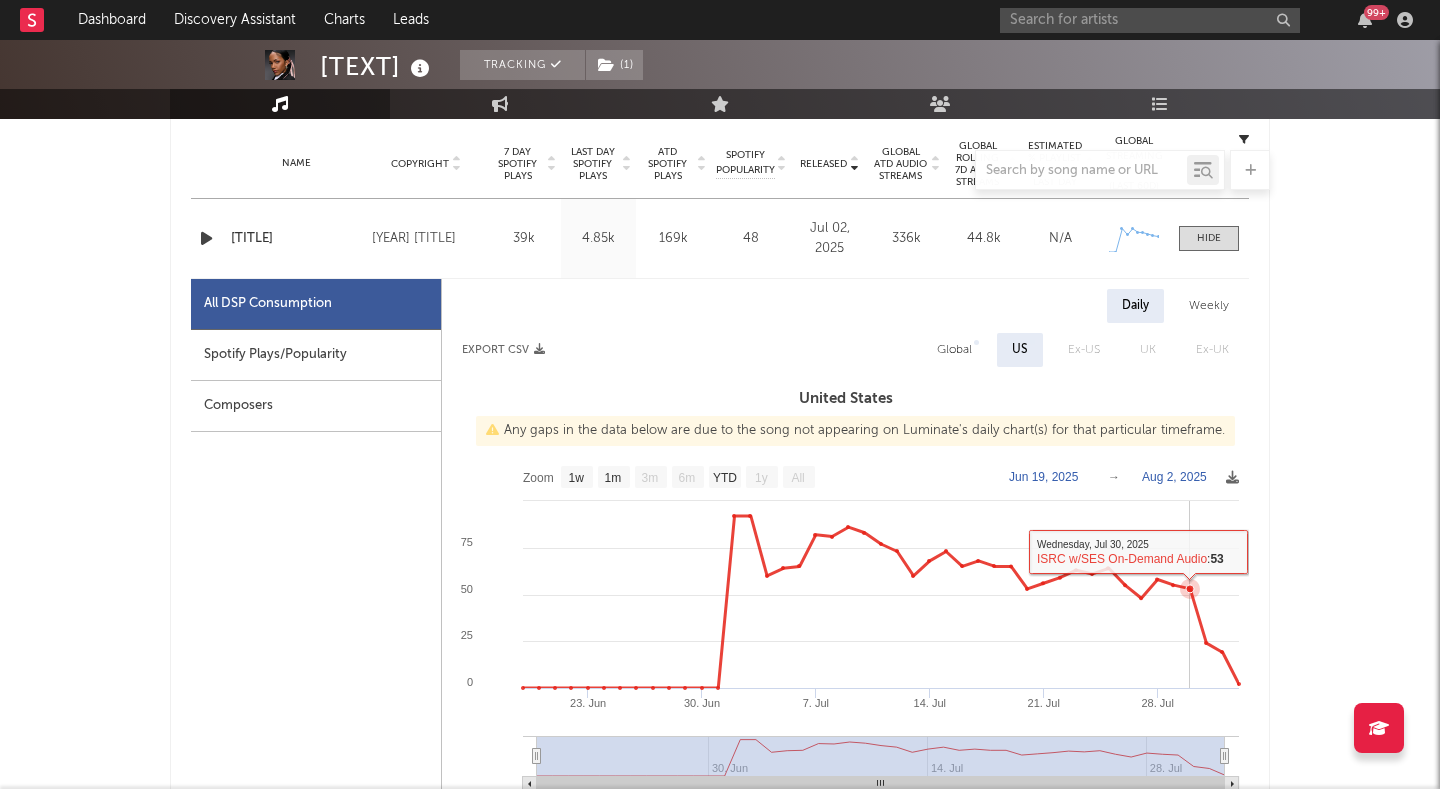 scroll, scrollTop: 776, scrollLeft: 0, axis: vertical 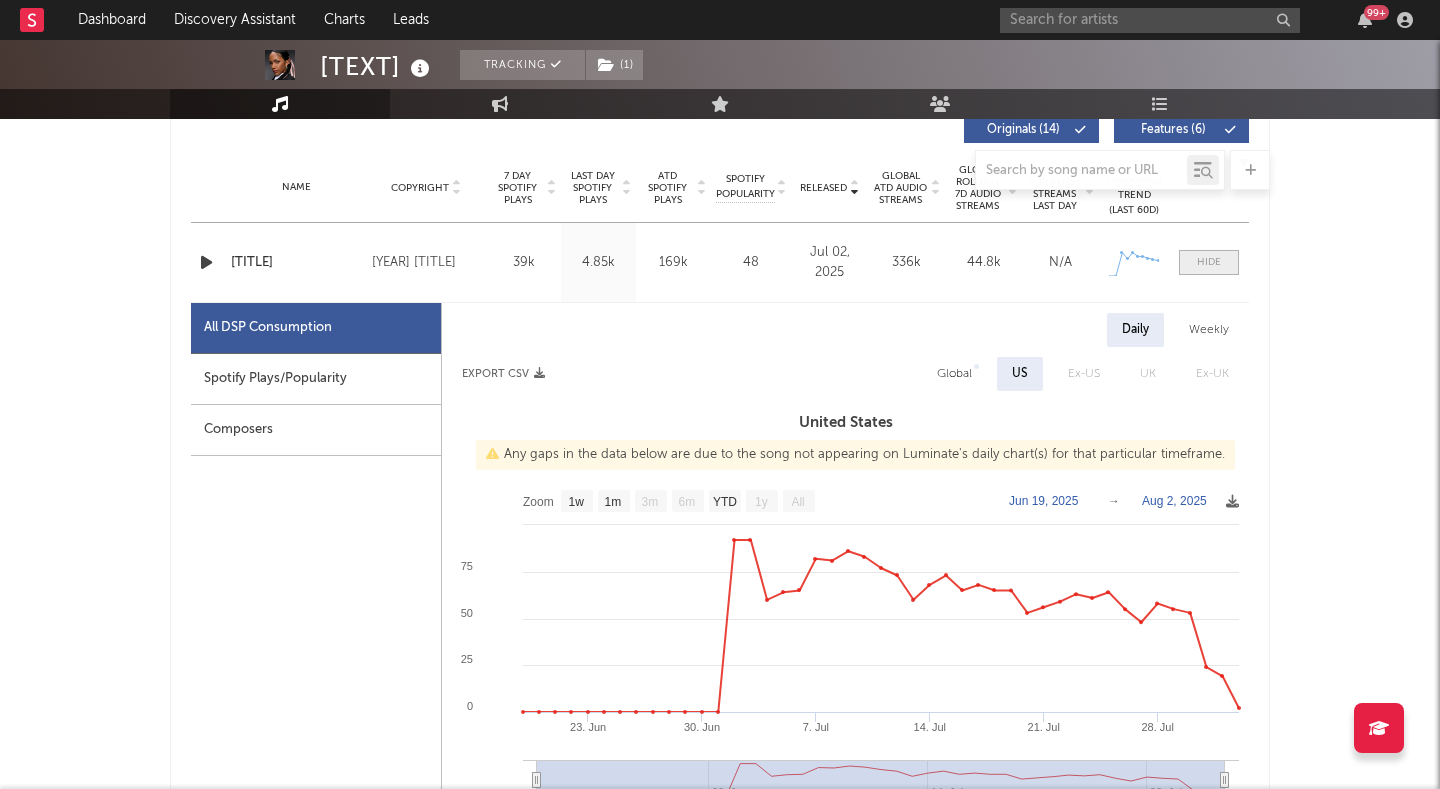 click at bounding box center [1209, 262] 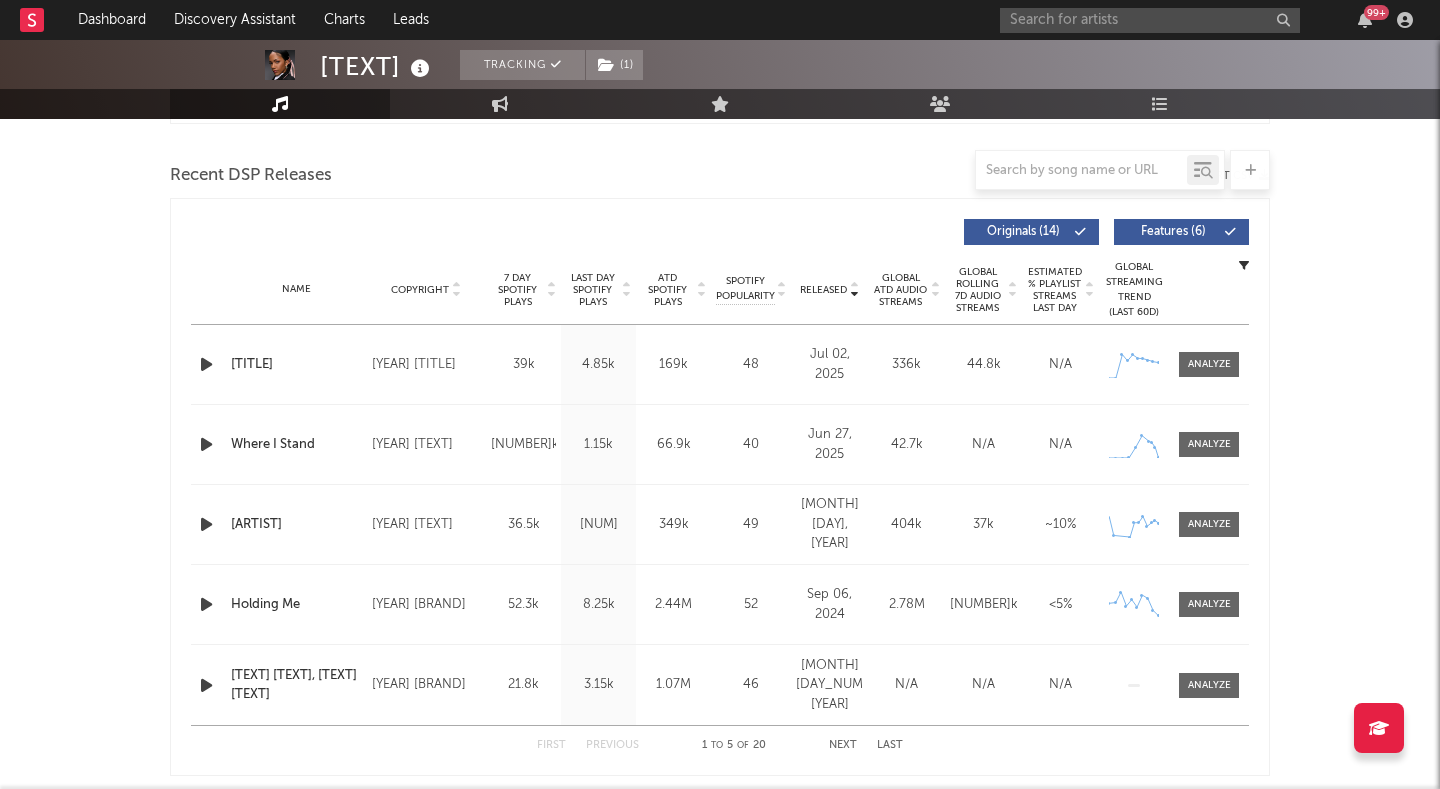 scroll, scrollTop: 672, scrollLeft: 0, axis: vertical 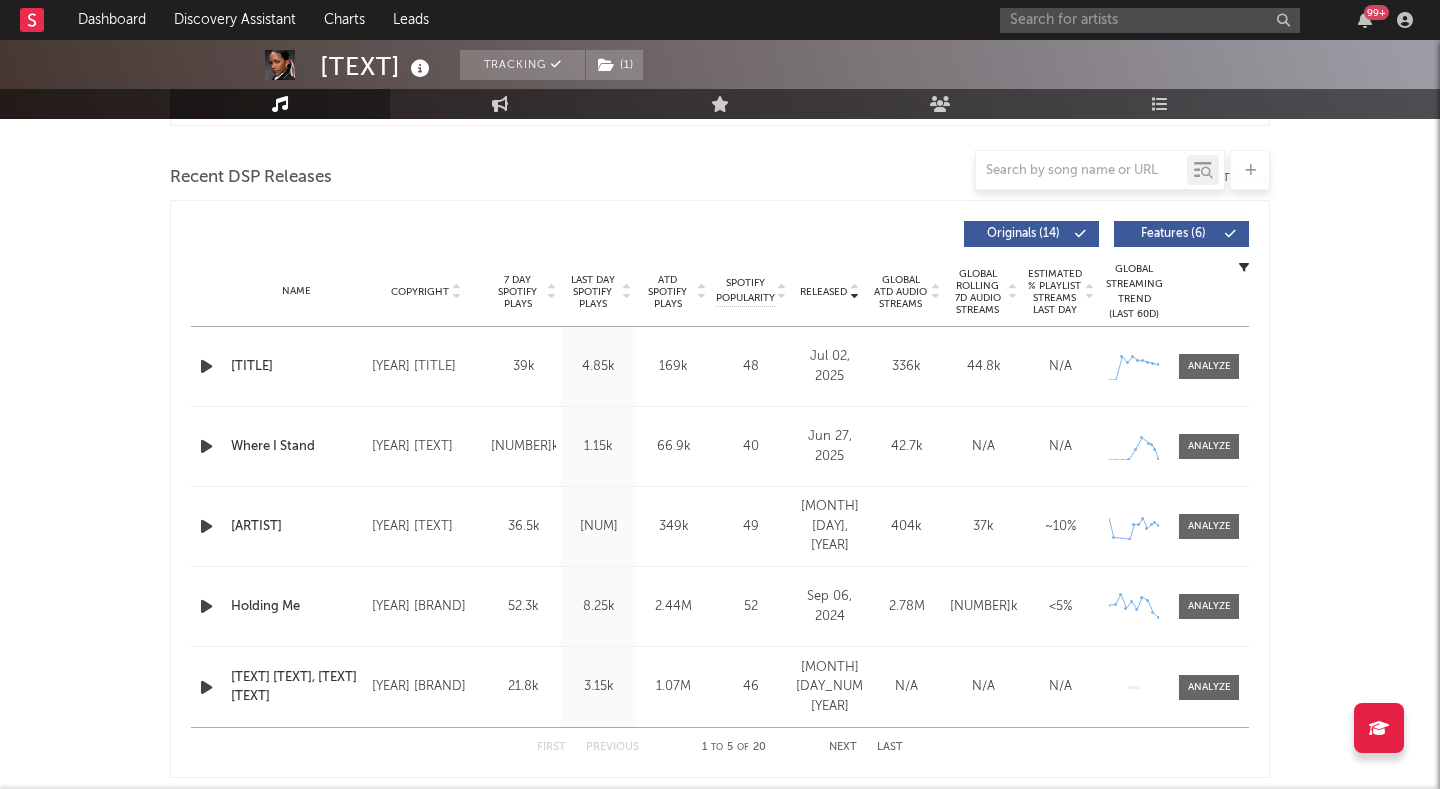 click on "Features ( [NUMBER] )" at bounding box center (1173, 234) 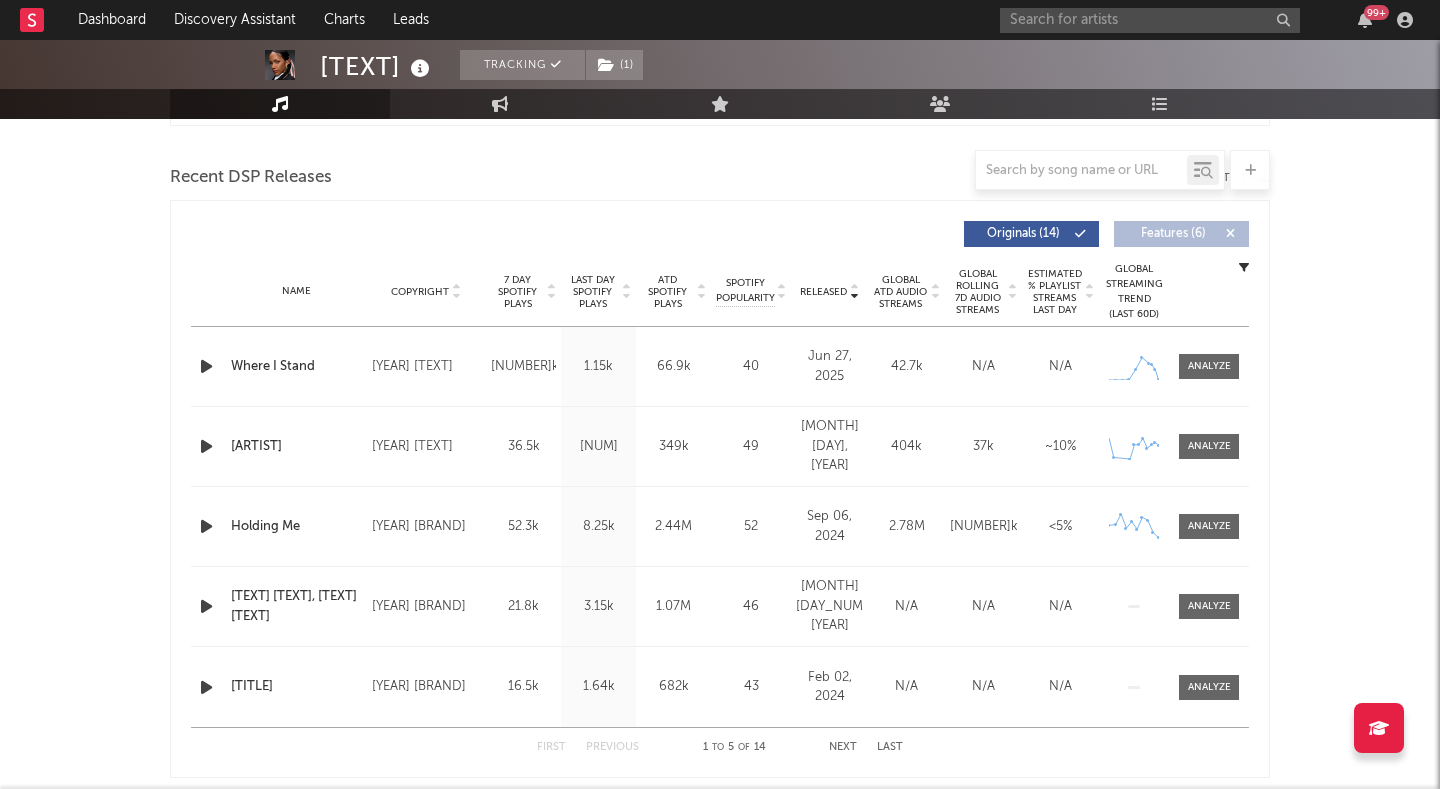 click on "Name [TEXT] Copyright [YEAR] [TEXT] Label [TEXT] Album Names [TEXT] Composer Names [NUMBER] Day Spotify Plays [NUMBER]k Last Day Spotify Plays [NUMBER]k ATD Spotify Plays [NUMBER]k Spotify Popularity [NUMBER] Total US Streams N/A Total US SES N/A Total UK Streams N/A Total UK Audio Streams N/A UK Weekly Streams N/A UK Weekly Audio Streams N/A Released [MONTH] [DAY], [YEAR] US ATD Audio Streams [NUMBER]k US Rolling [NUMBER]D Audio Streams [NUMBER]k US Rolling WoW % Chg [NUMBER] Global ATD Audio Streams [NUMBER]k Global Rolling [NUMBER]D Audio Streams N/A Global Rolling WoW % Chg N/A Estimated % Playlist Streams Last Day N/A Global Streaming Trend (Last [NUMBER]D) Created with Highcharts [NUMBER].[NUMBER] Ex-US Streaming Trend (Last [NUMBER]D) US Streaming Trend (Last [NUMBER]D) Created with Highcharts [NUMBER].[NUMBER] Global Latest Day Audio Streams N/A US Latest Day Audio Streams [NUMBER]" at bounding box center [720, 366] 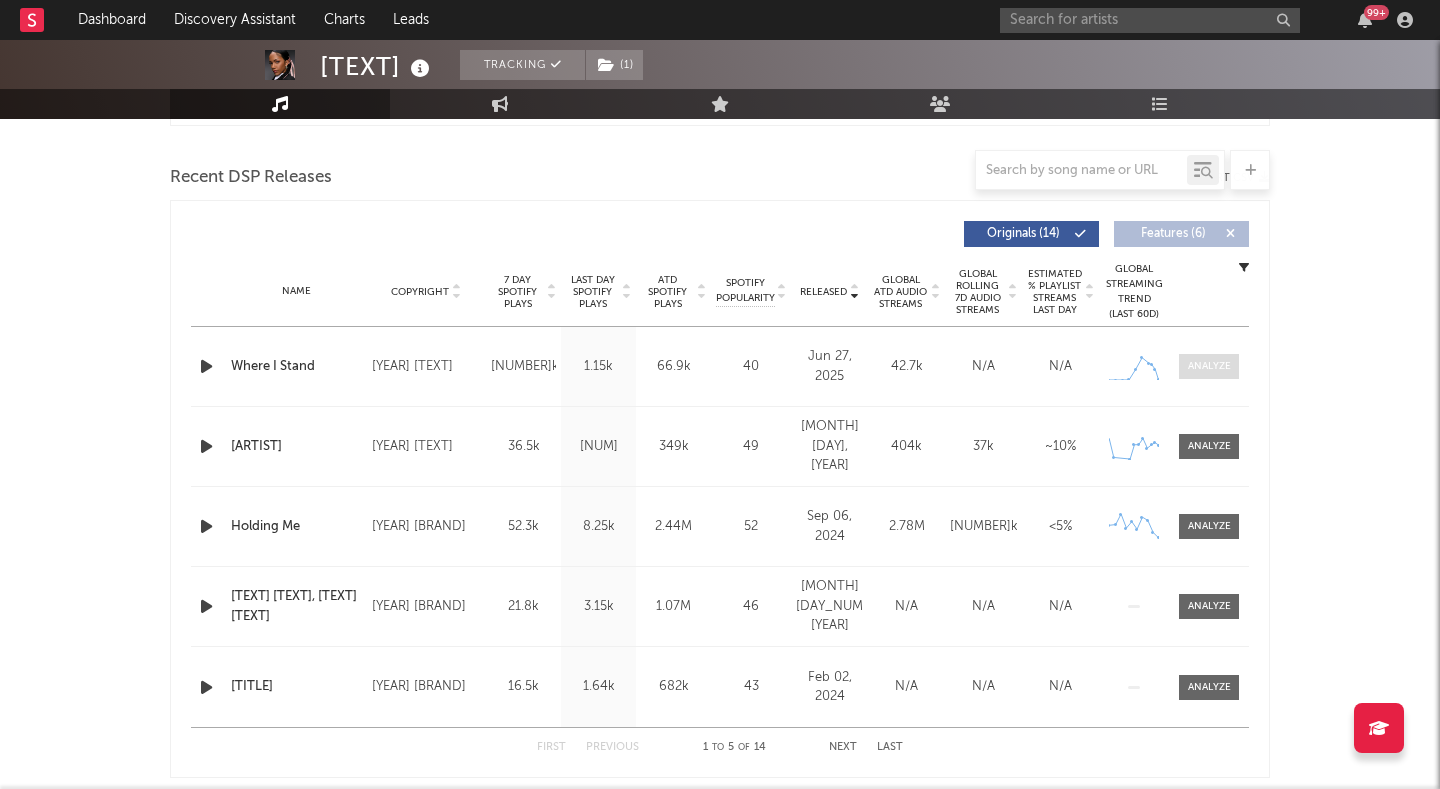 click at bounding box center [1209, 366] 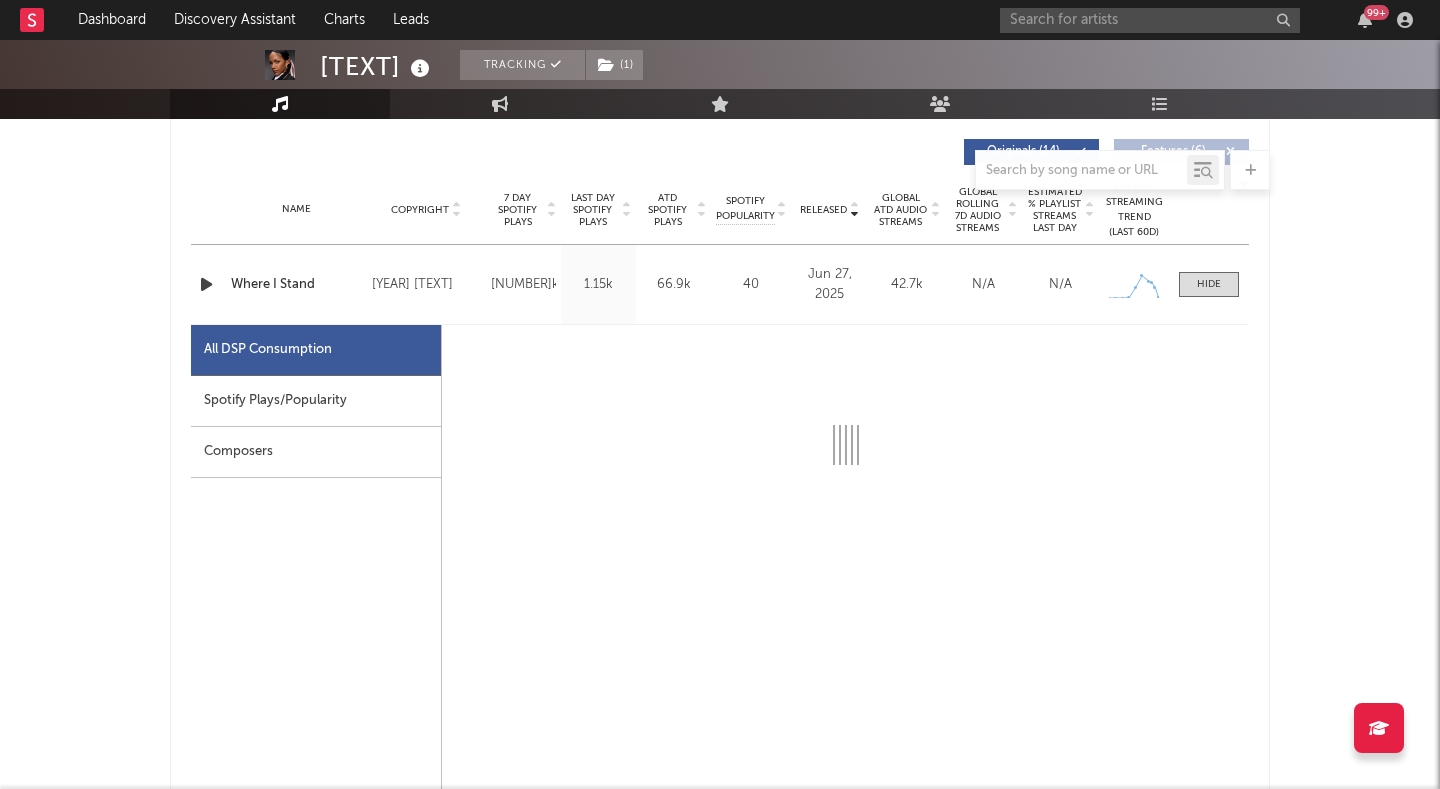 select on "1w" 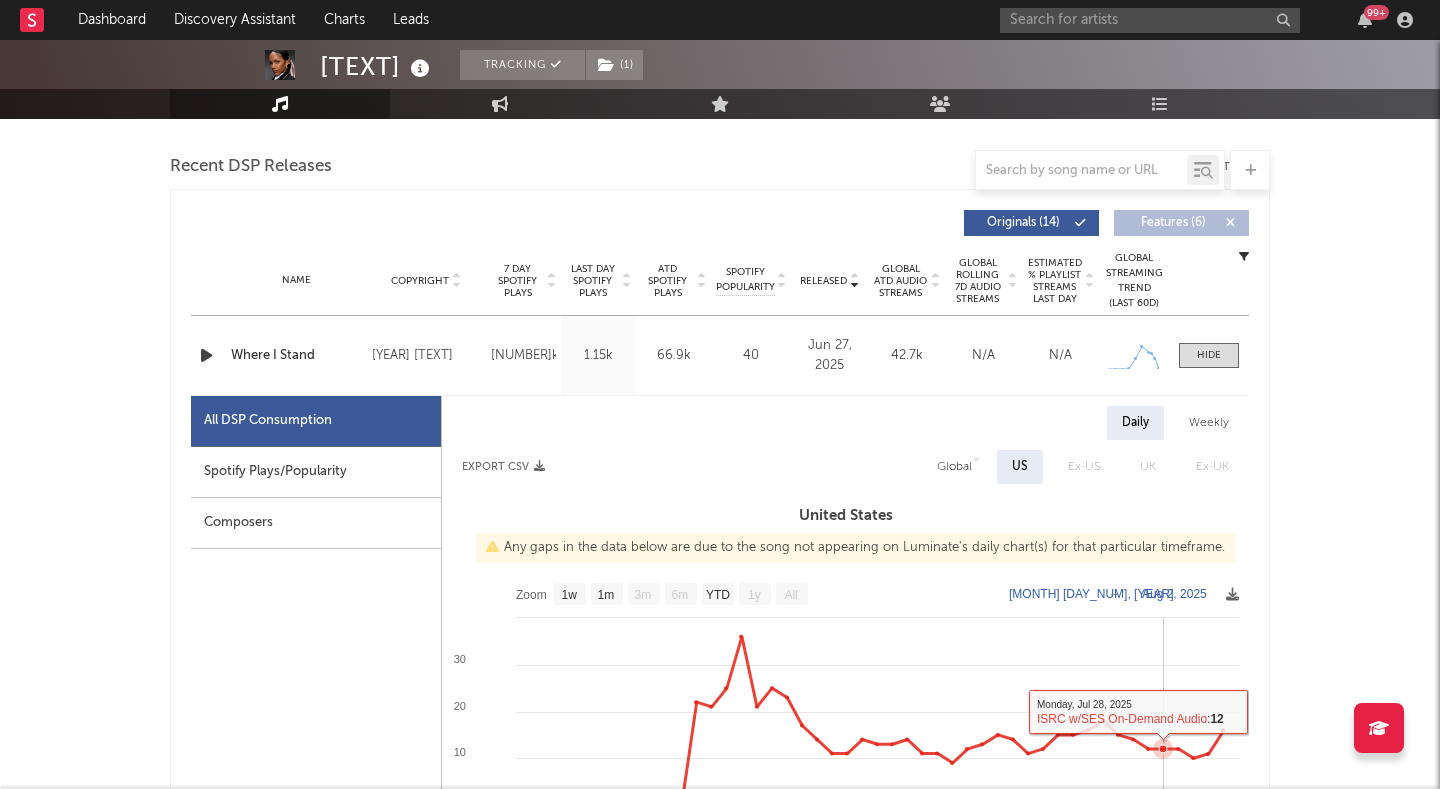 scroll, scrollTop: 650, scrollLeft: 0, axis: vertical 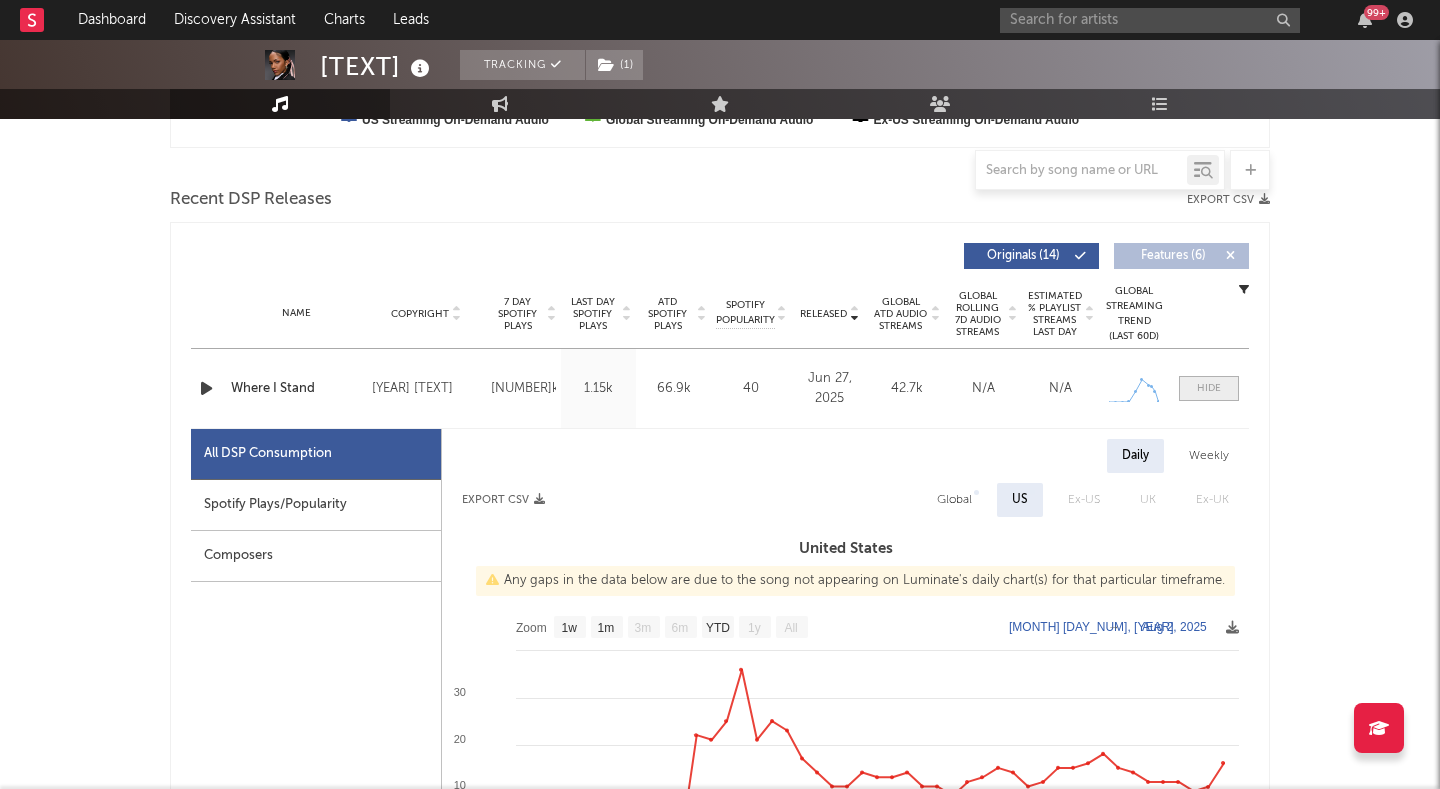click at bounding box center (1209, 388) 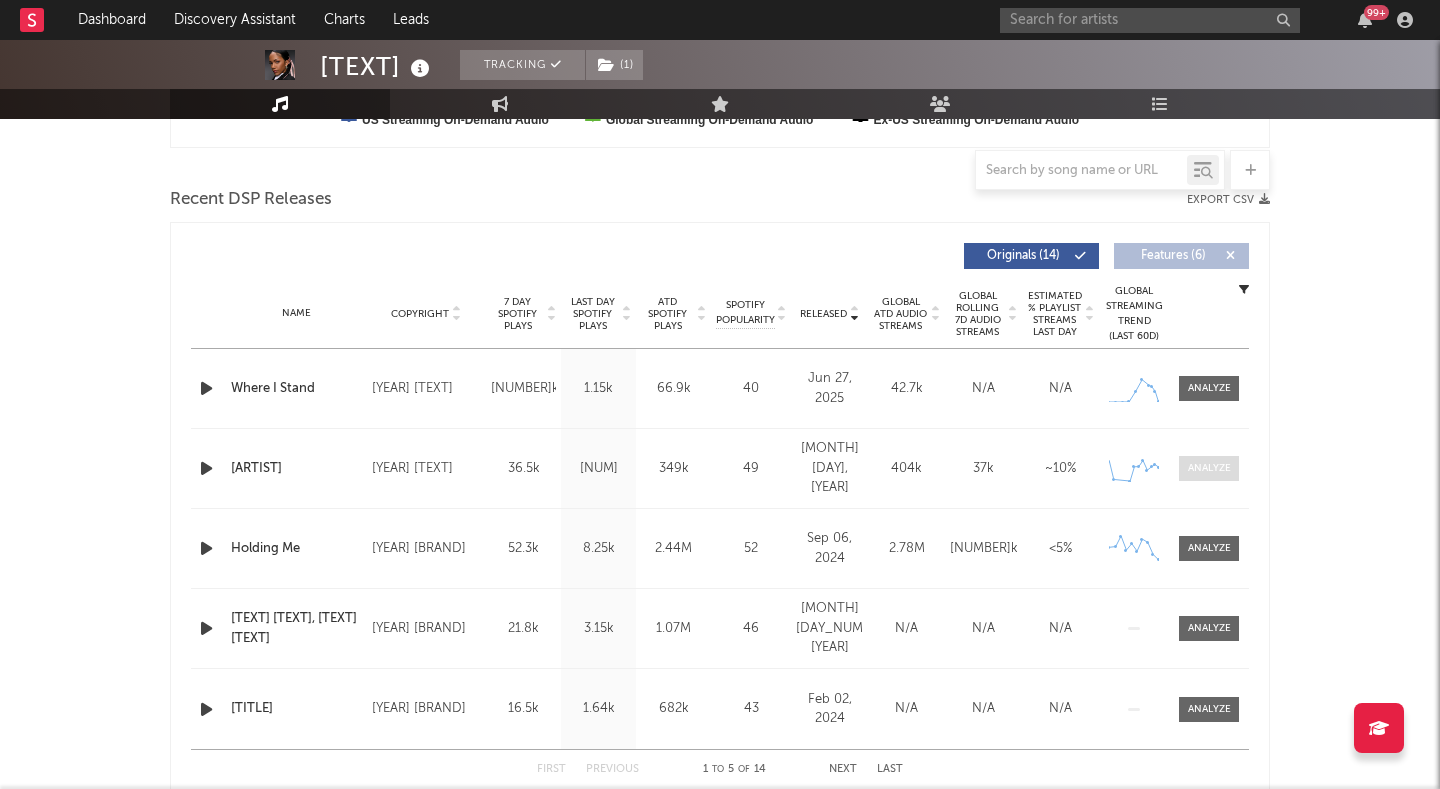 click at bounding box center [1209, 468] 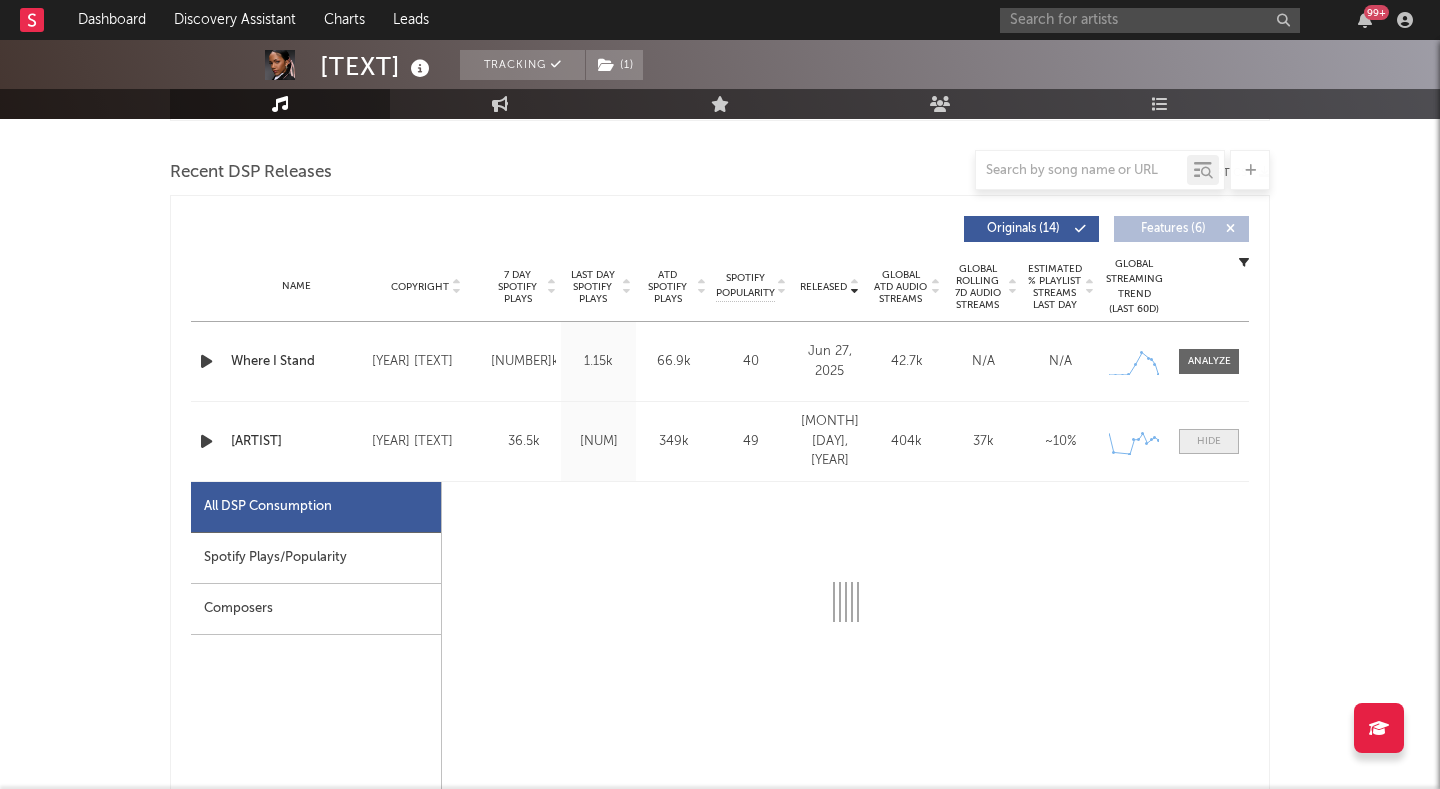 select on "1w" 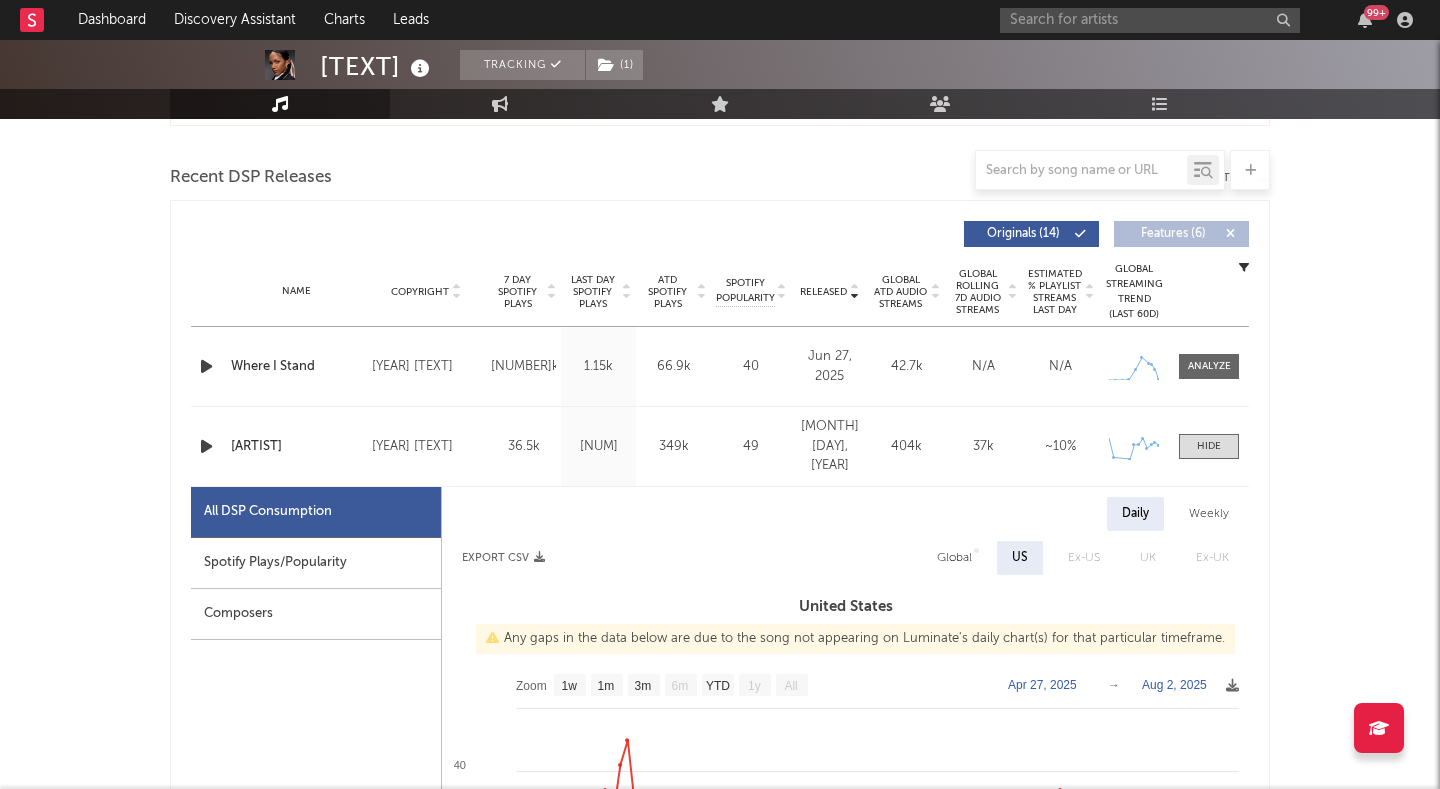 scroll, scrollTop: 634, scrollLeft: 0, axis: vertical 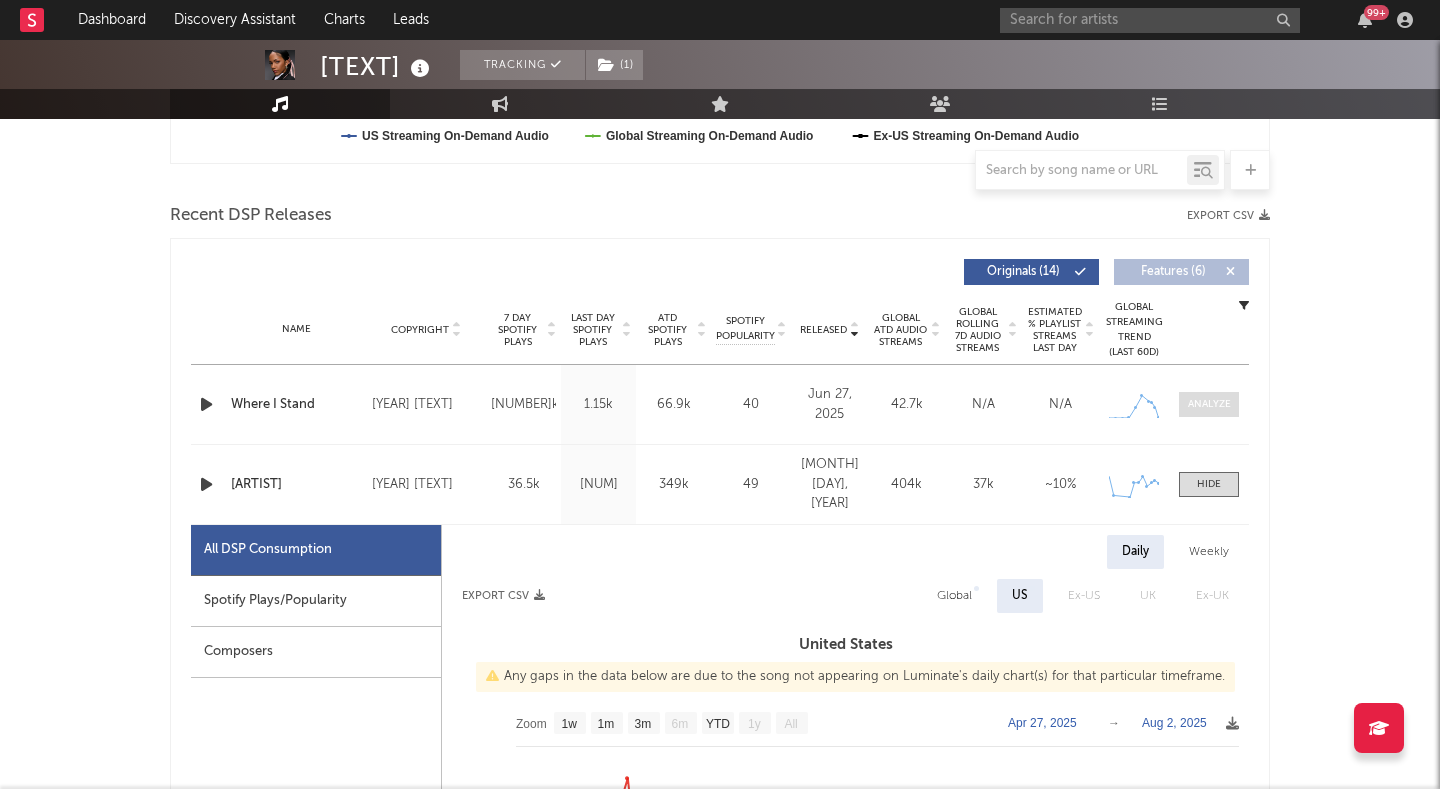 click at bounding box center (1209, 404) 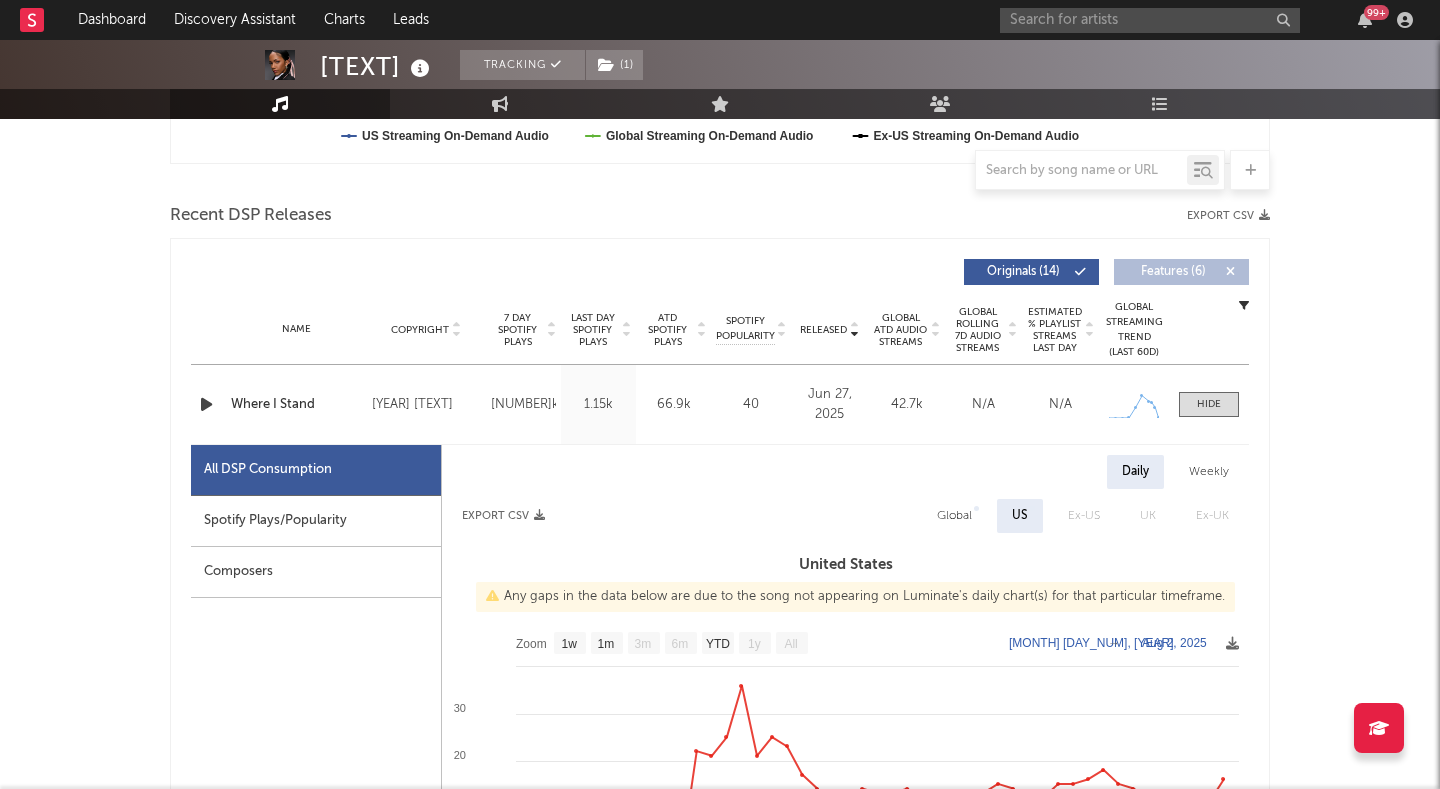 select on "1w" 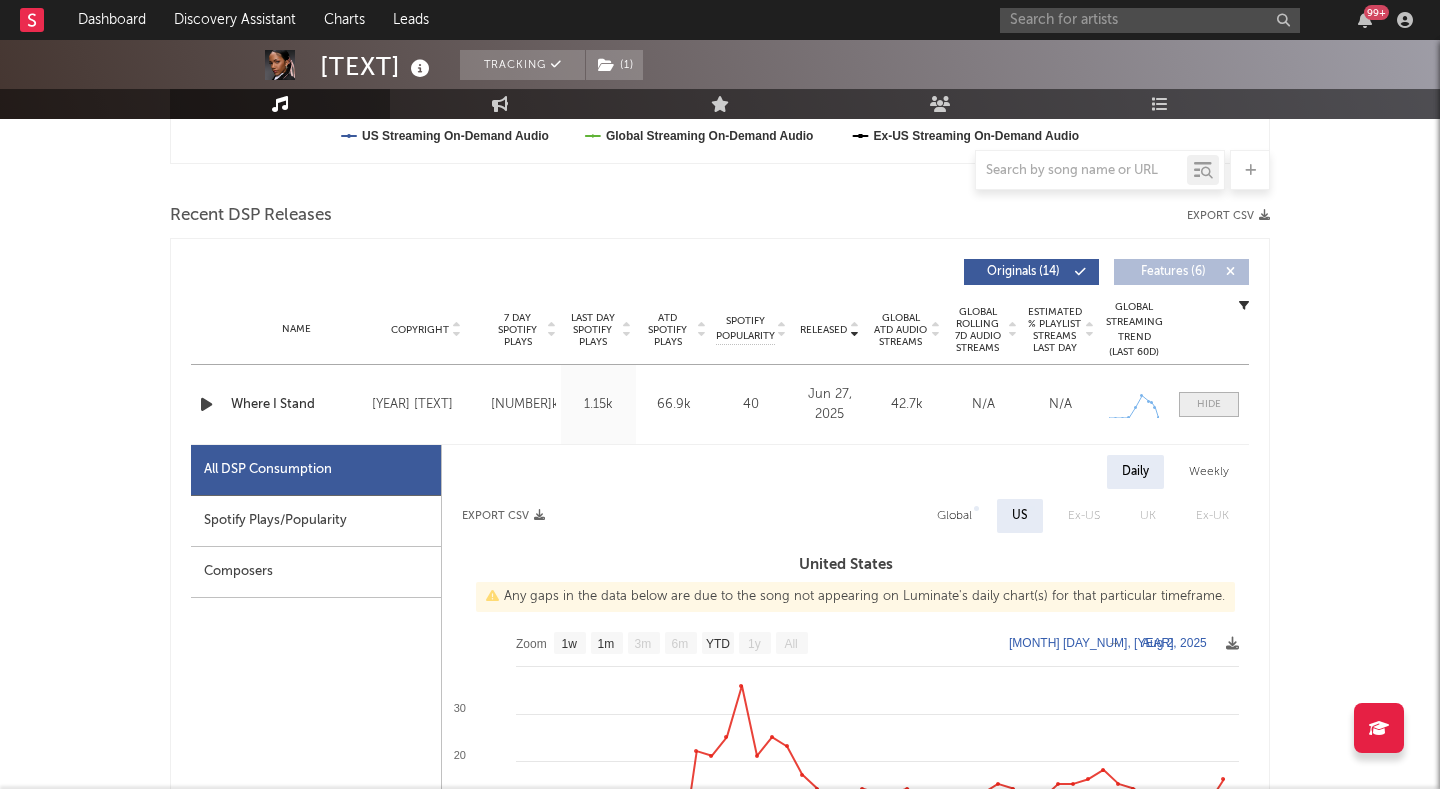 click at bounding box center [1209, 404] 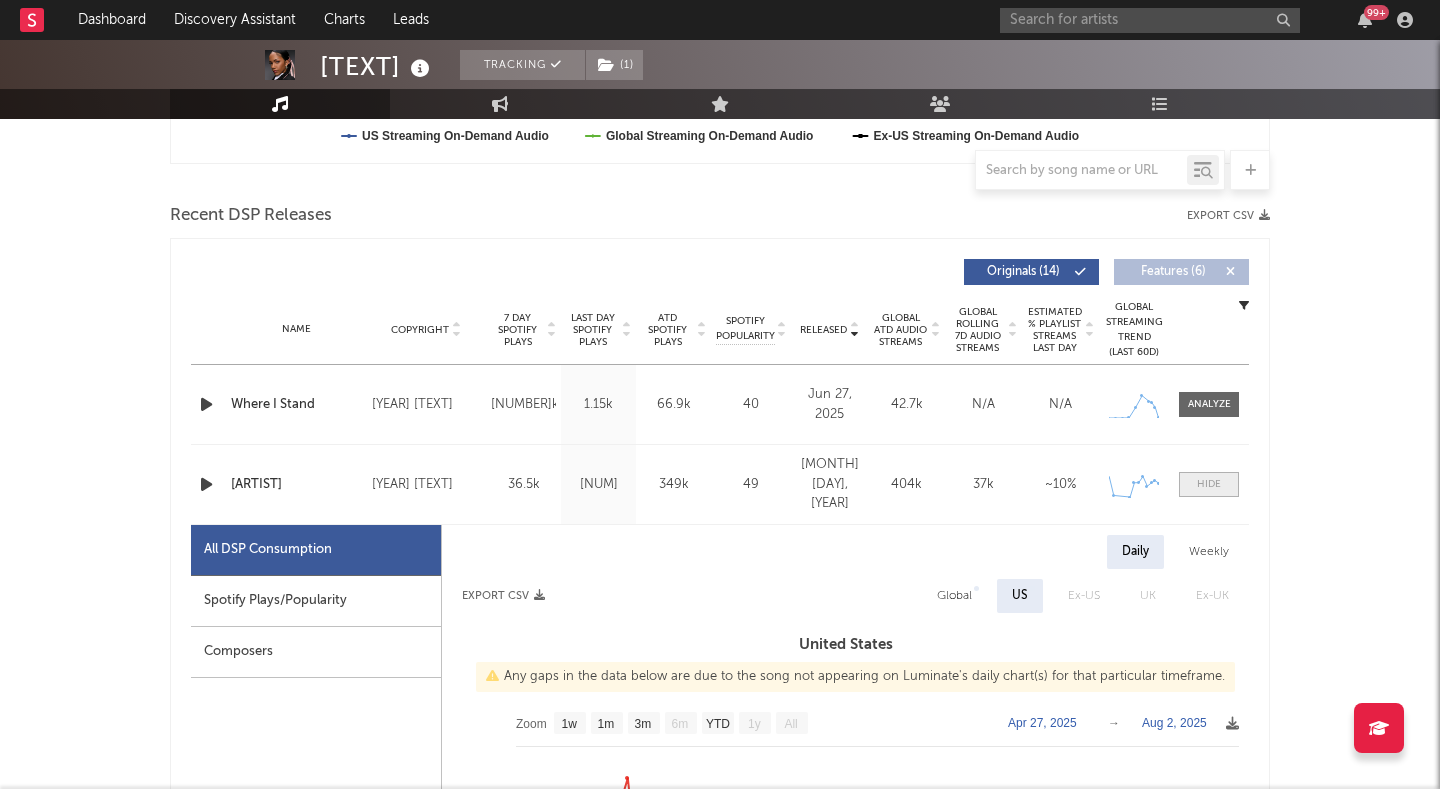 click at bounding box center (1209, 484) 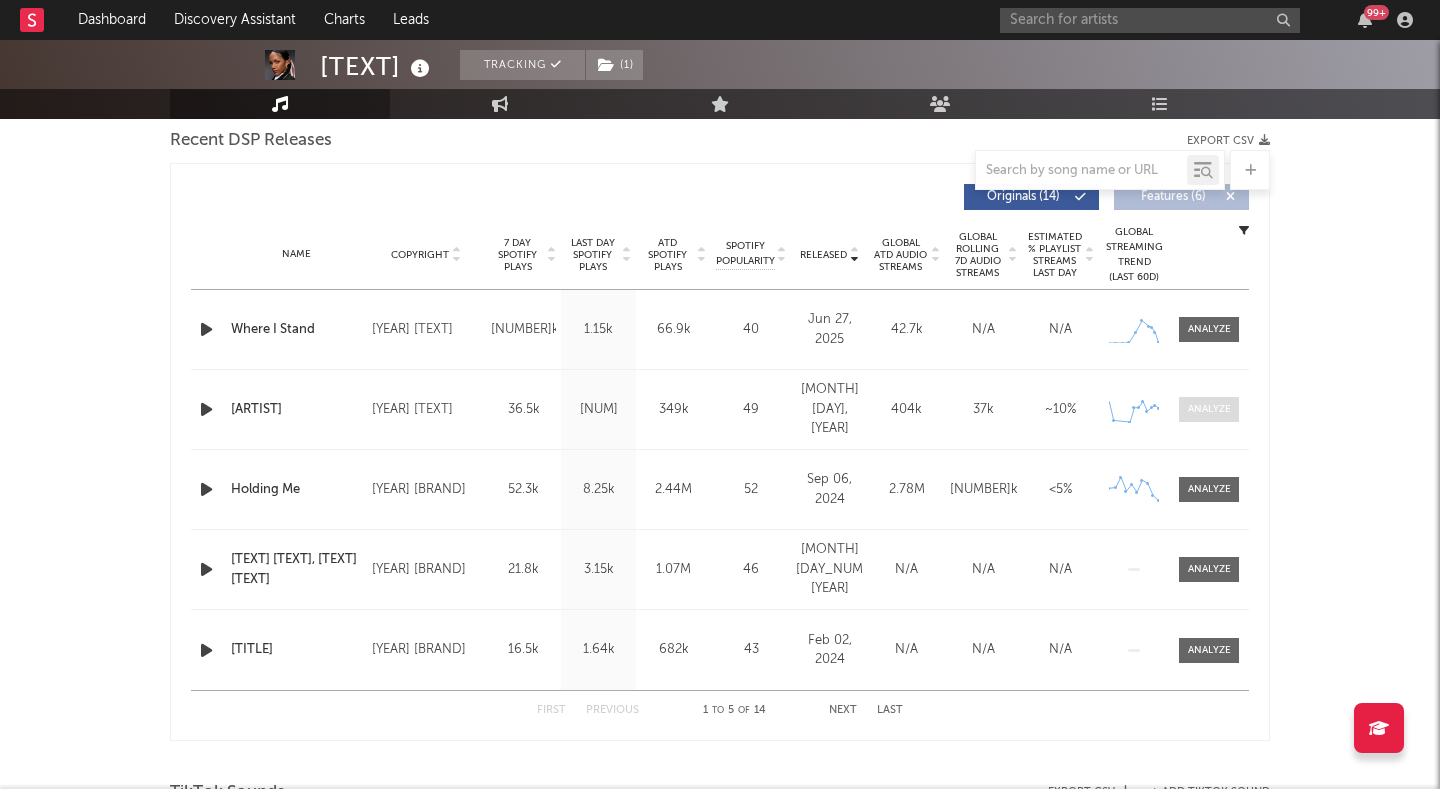 scroll, scrollTop: 721, scrollLeft: 0, axis: vertical 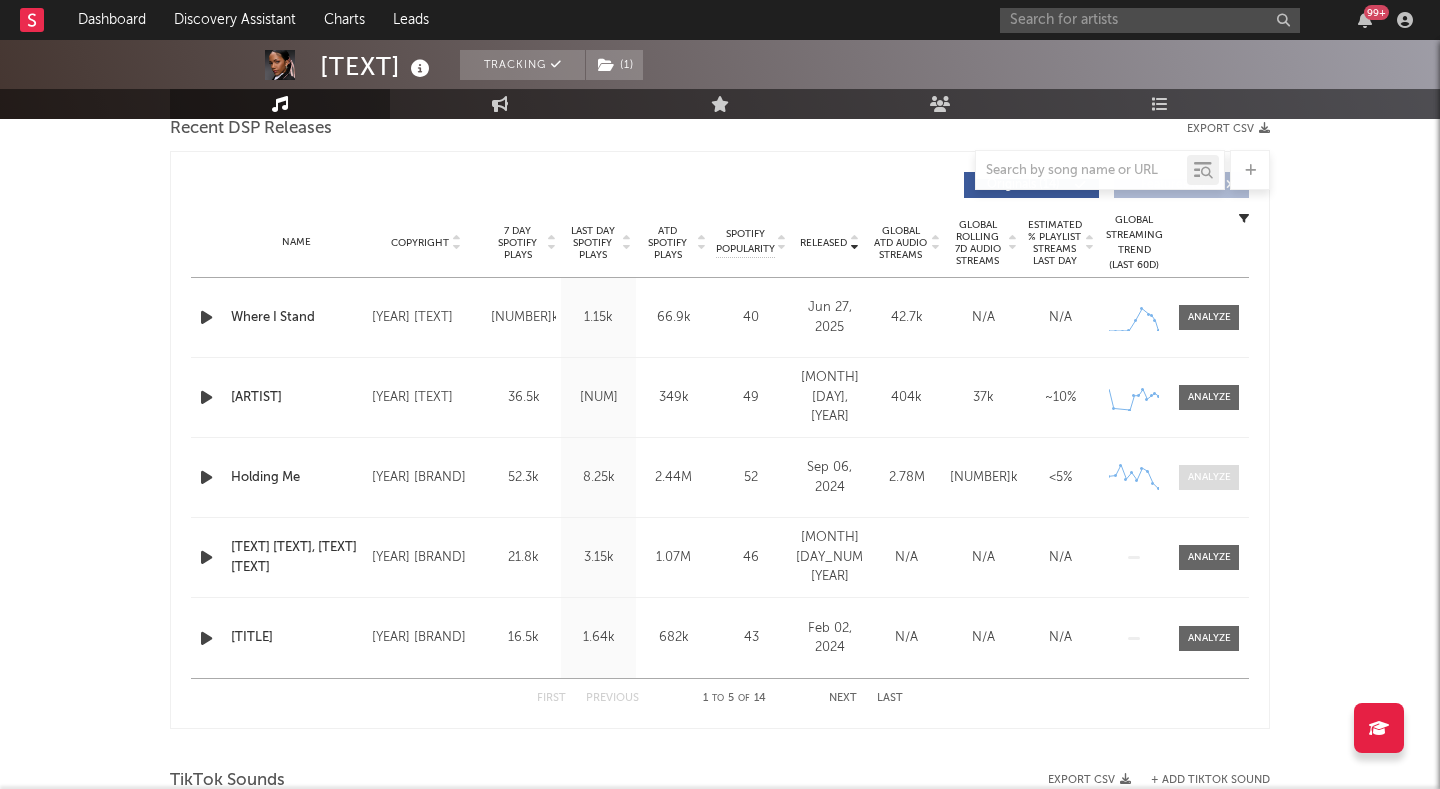 click at bounding box center [1209, 477] 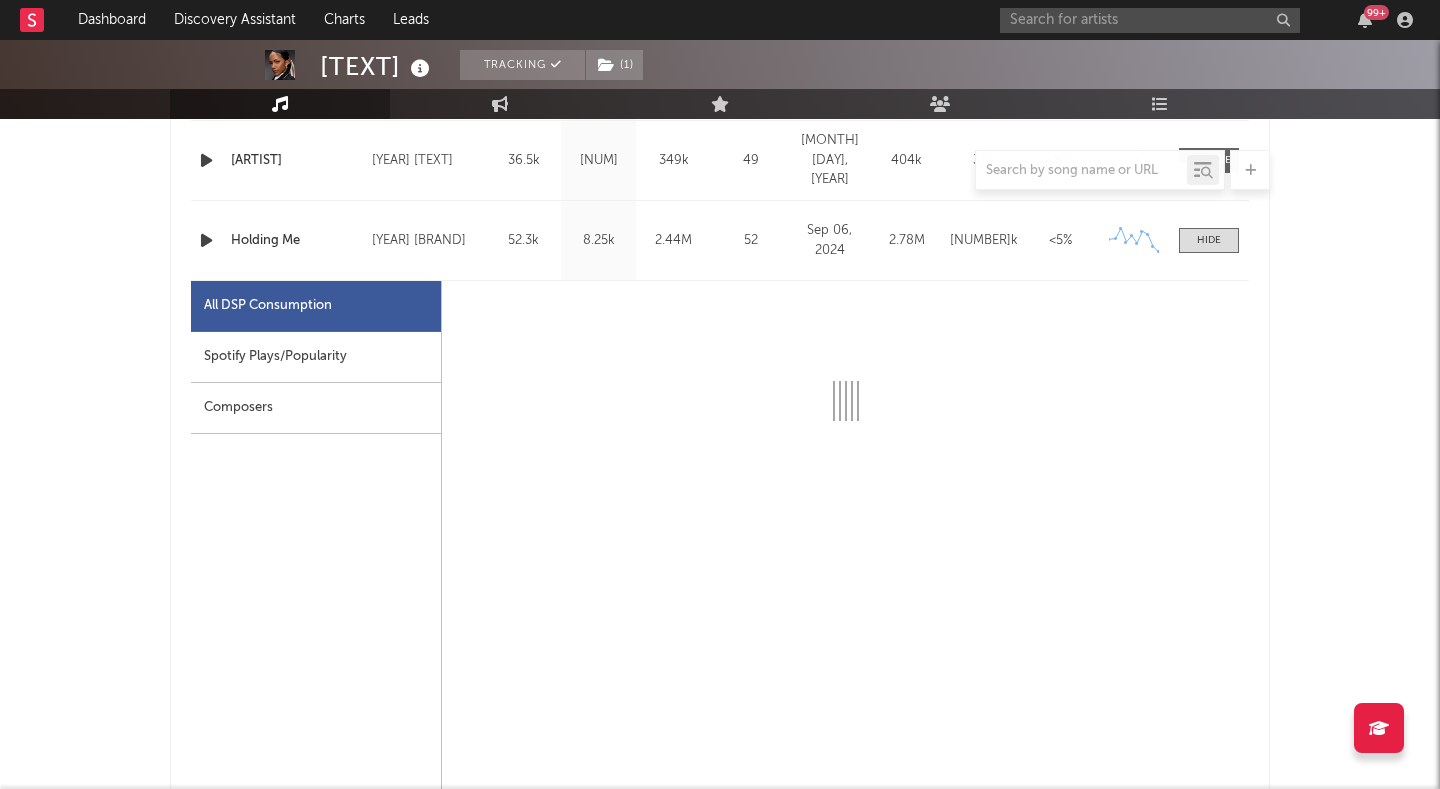 select on "6m" 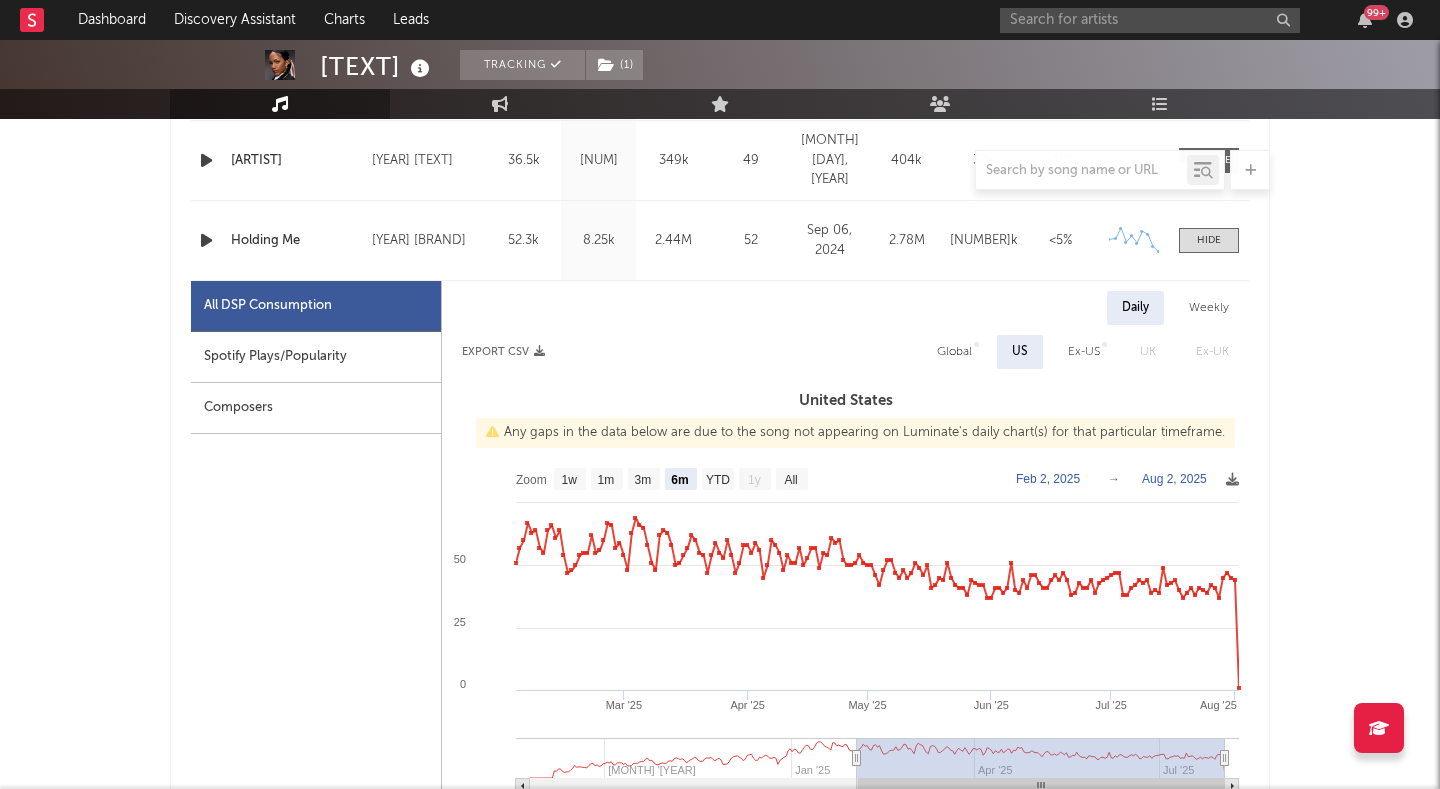 scroll, scrollTop: 967, scrollLeft: 0, axis: vertical 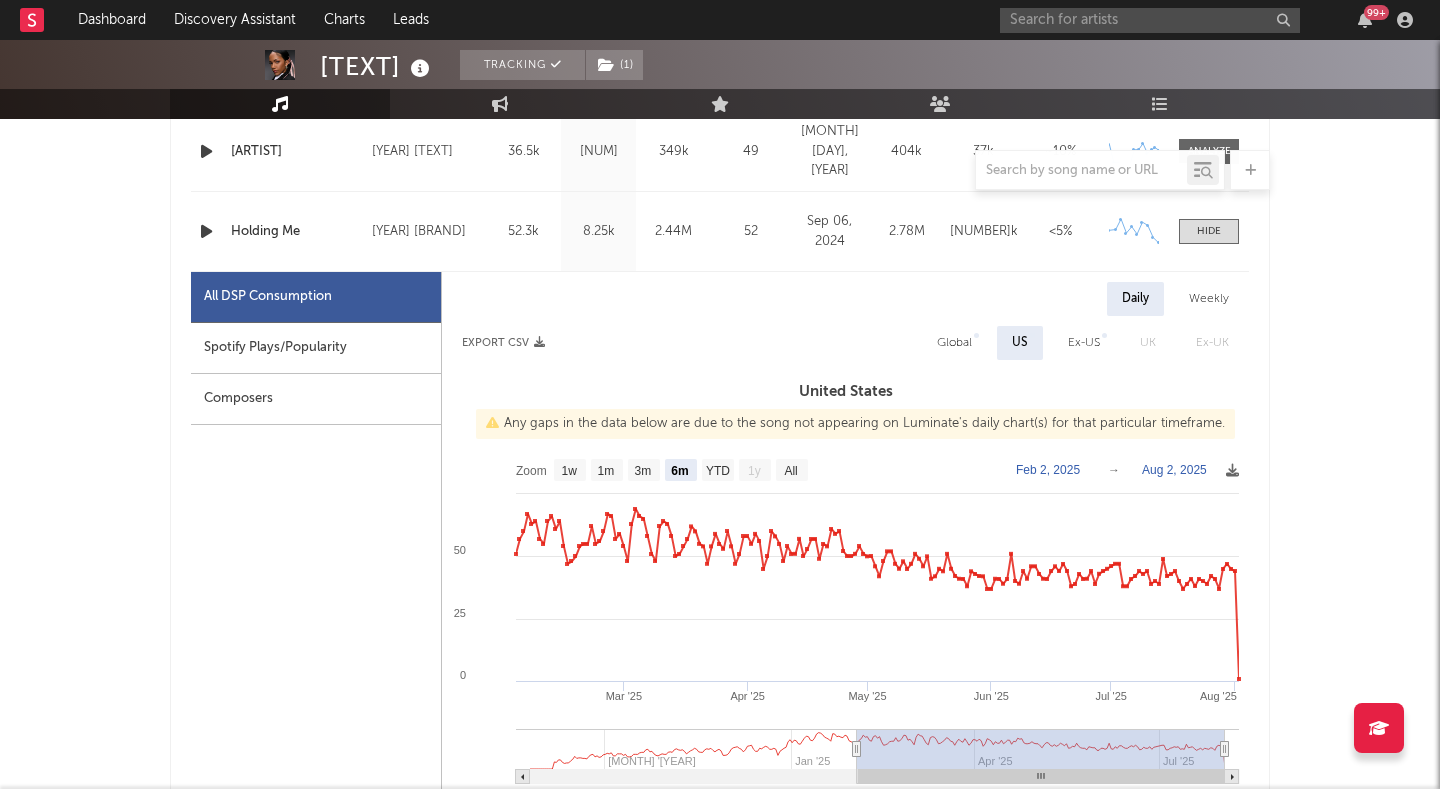 click on "Weekly" at bounding box center (1209, 299) 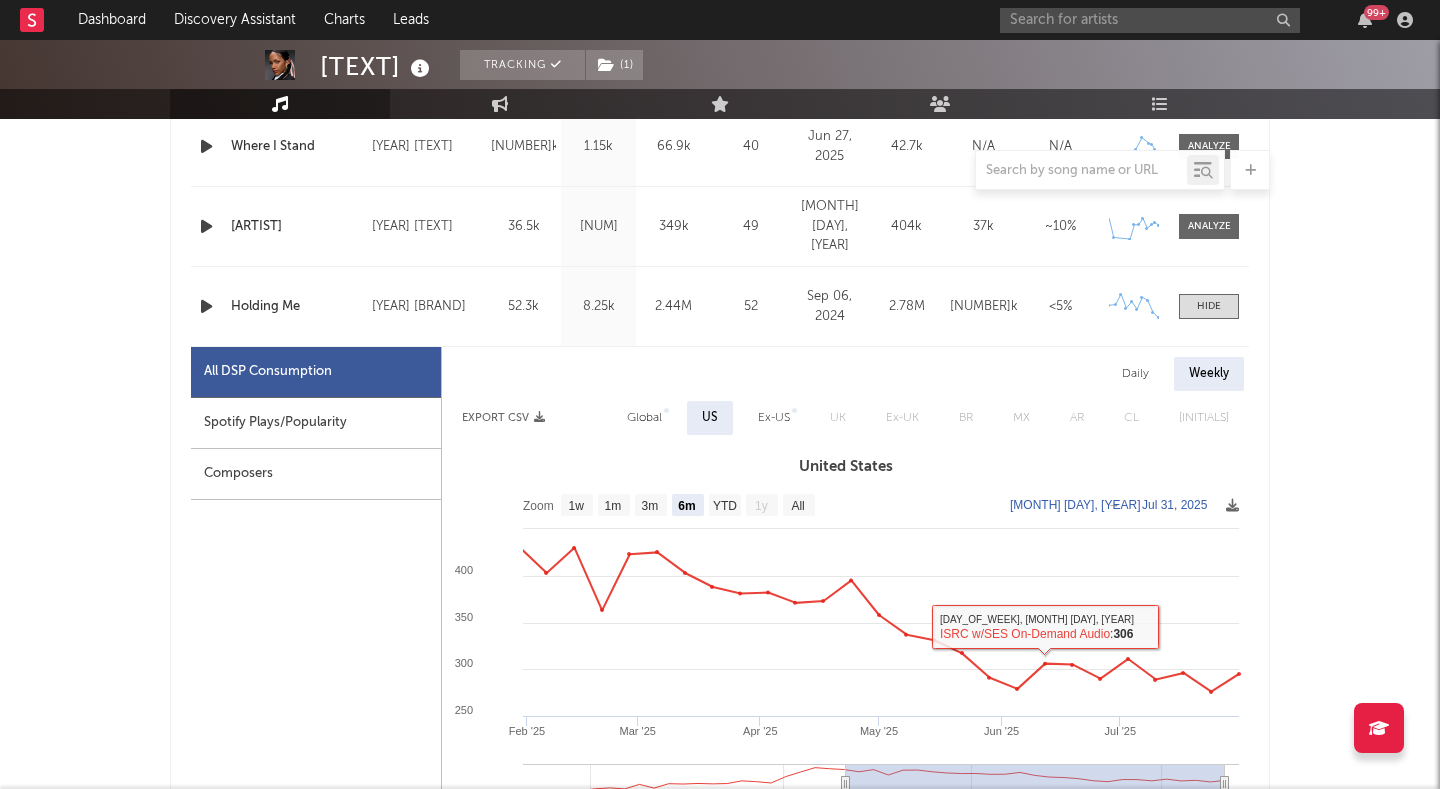 scroll, scrollTop: 746, scrollLeft: 0, axis: vertical 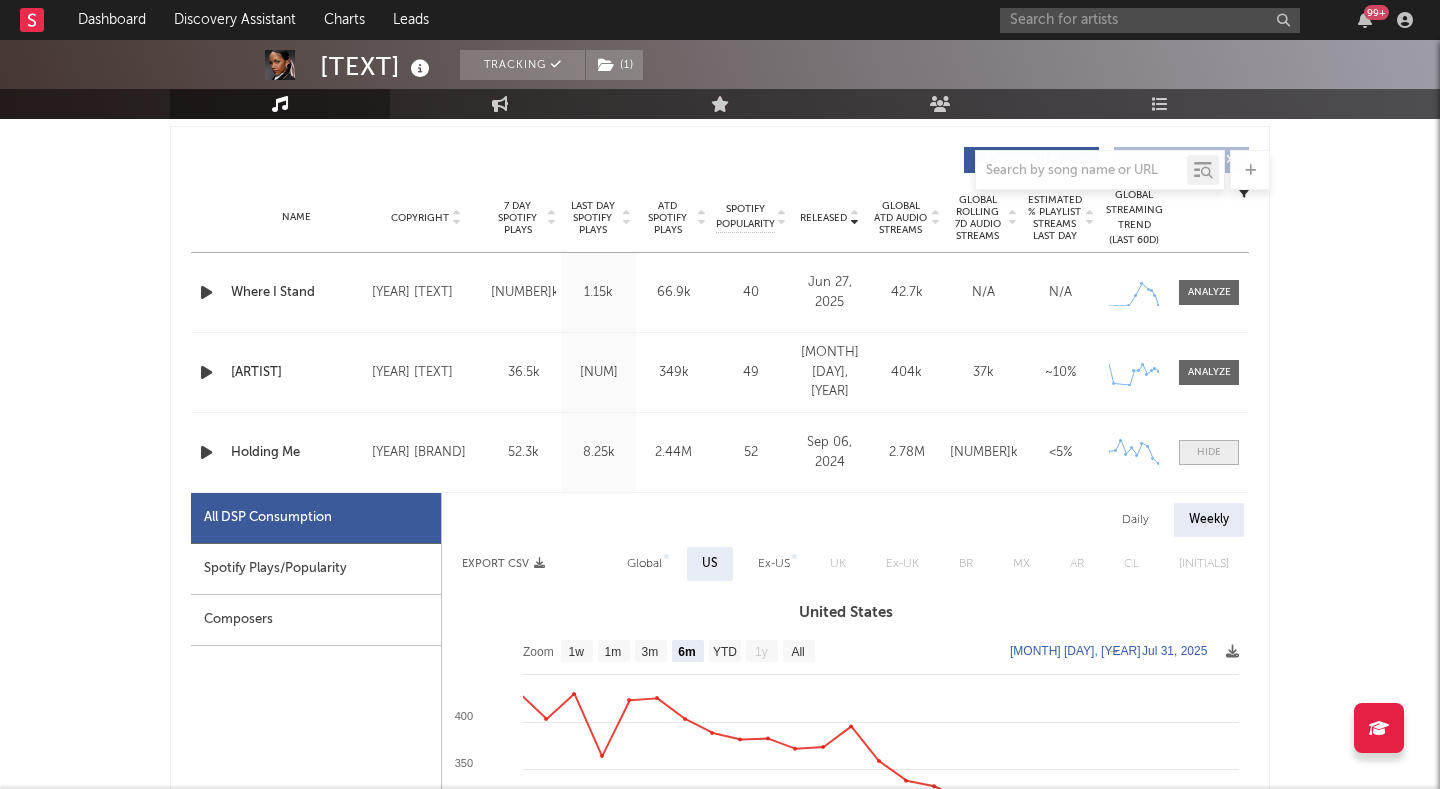 click at bounding box center (1209, 452) 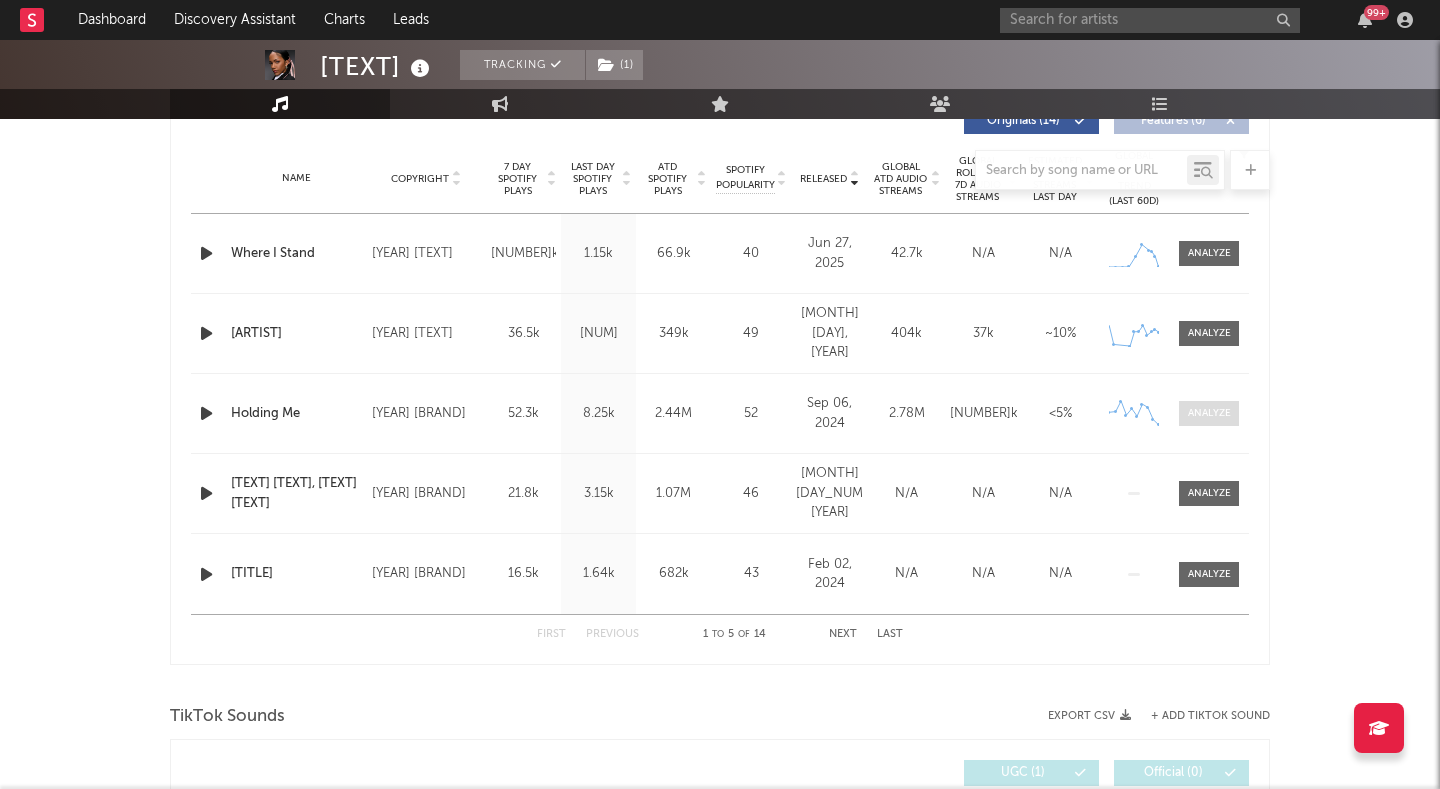 scroll, scrollTop: 795, scrollLeft: 0, axis: vertical 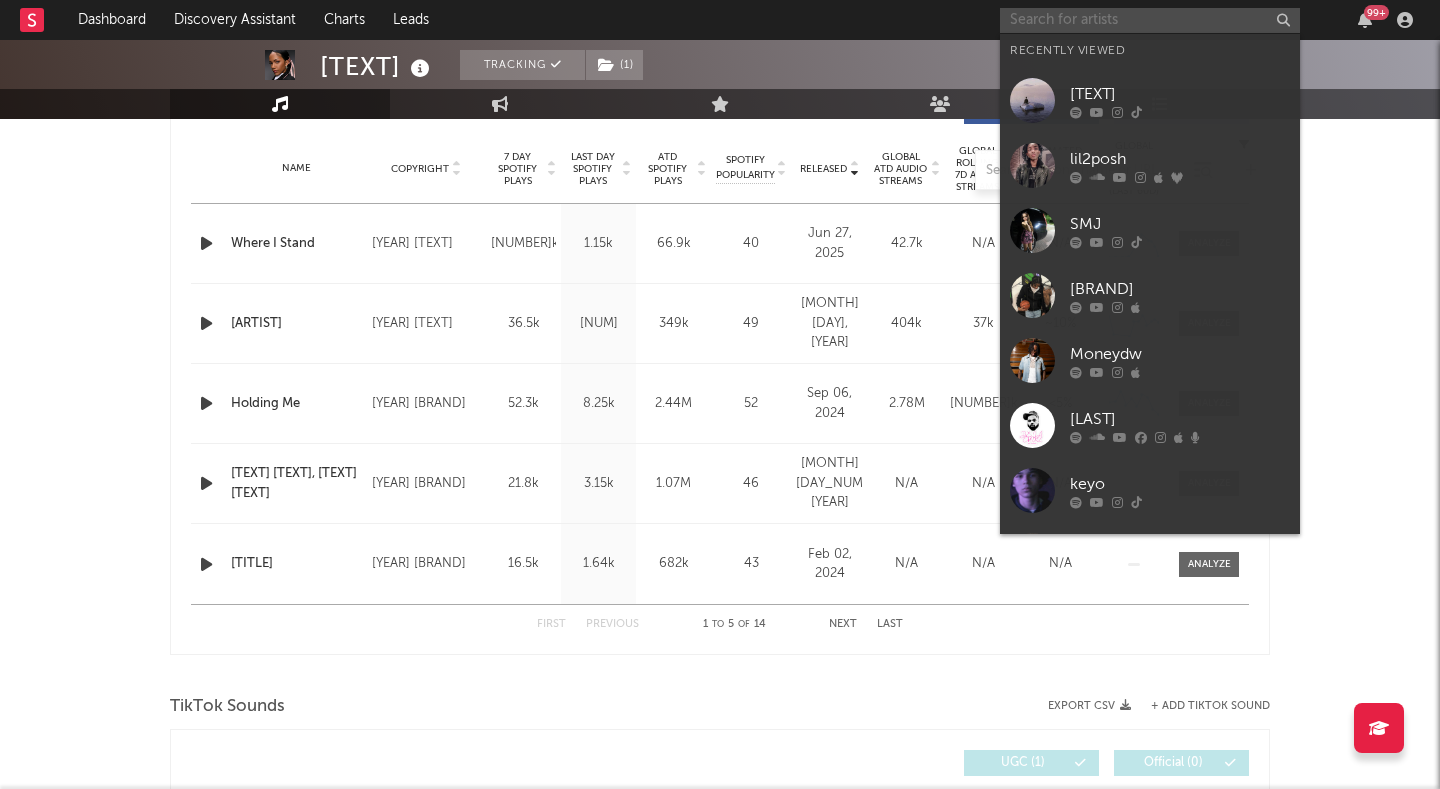 click at bounding box center [1150, 20] 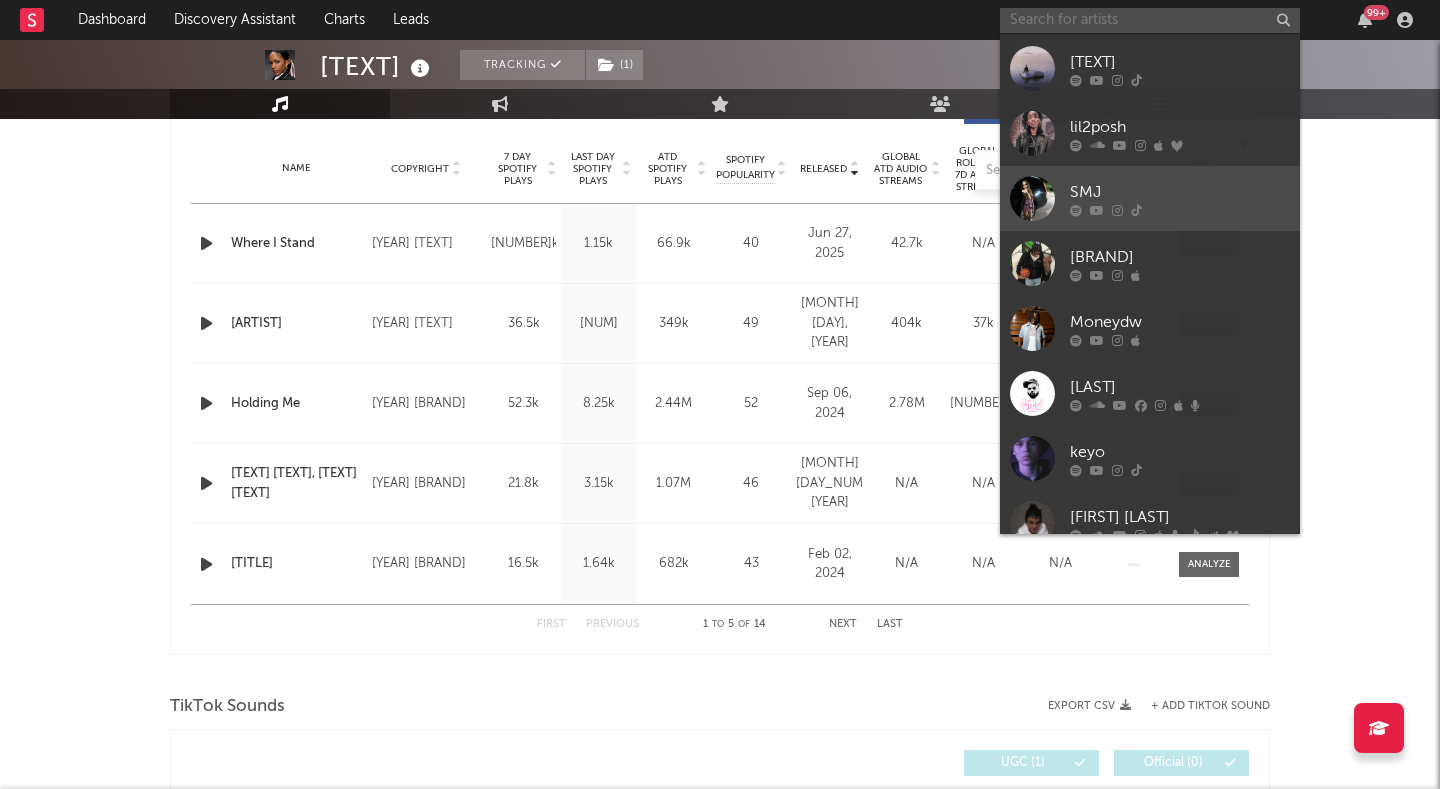 scroll, scrollTop: 0, scrollLeft: 0, axis: both 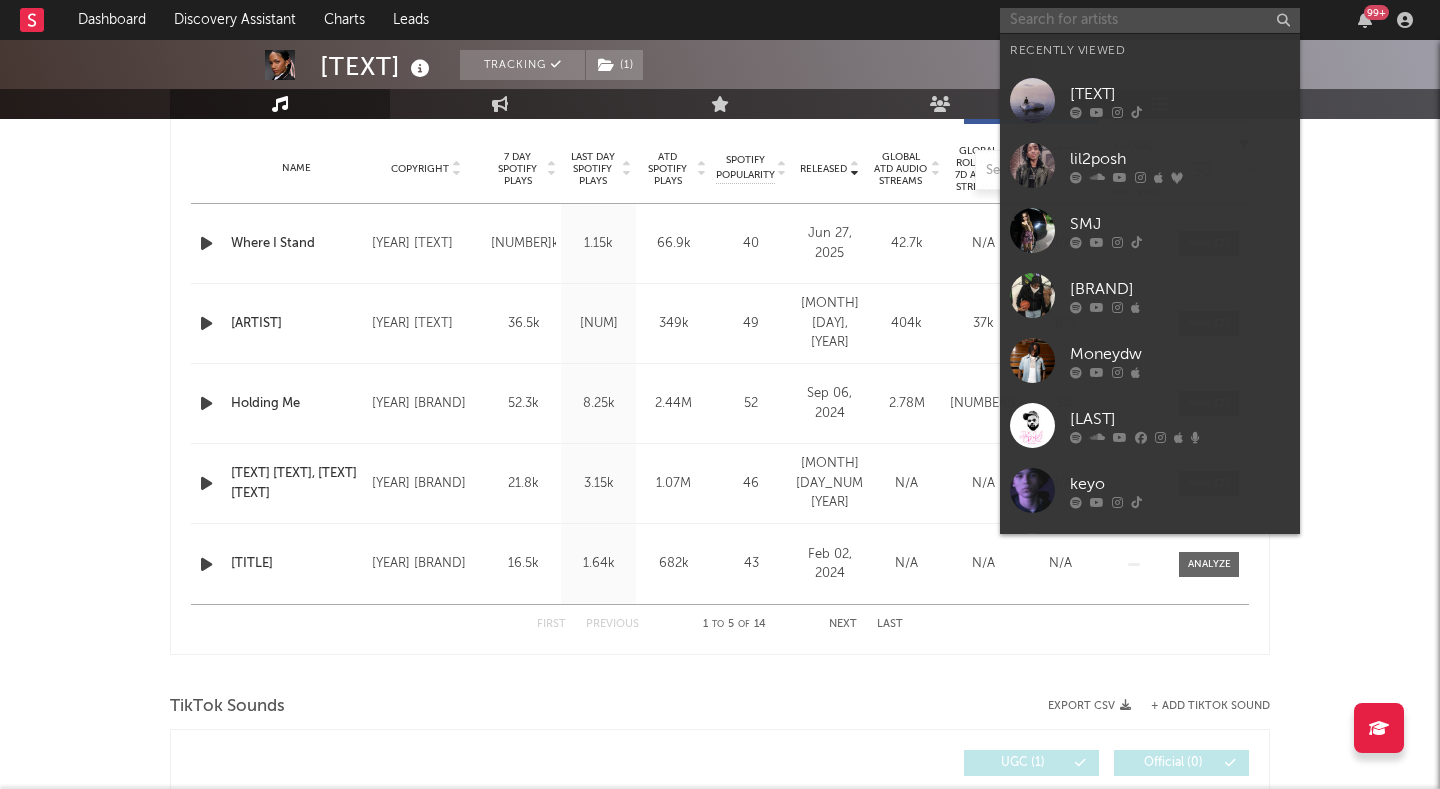 click at bounding box center [1150, 20] 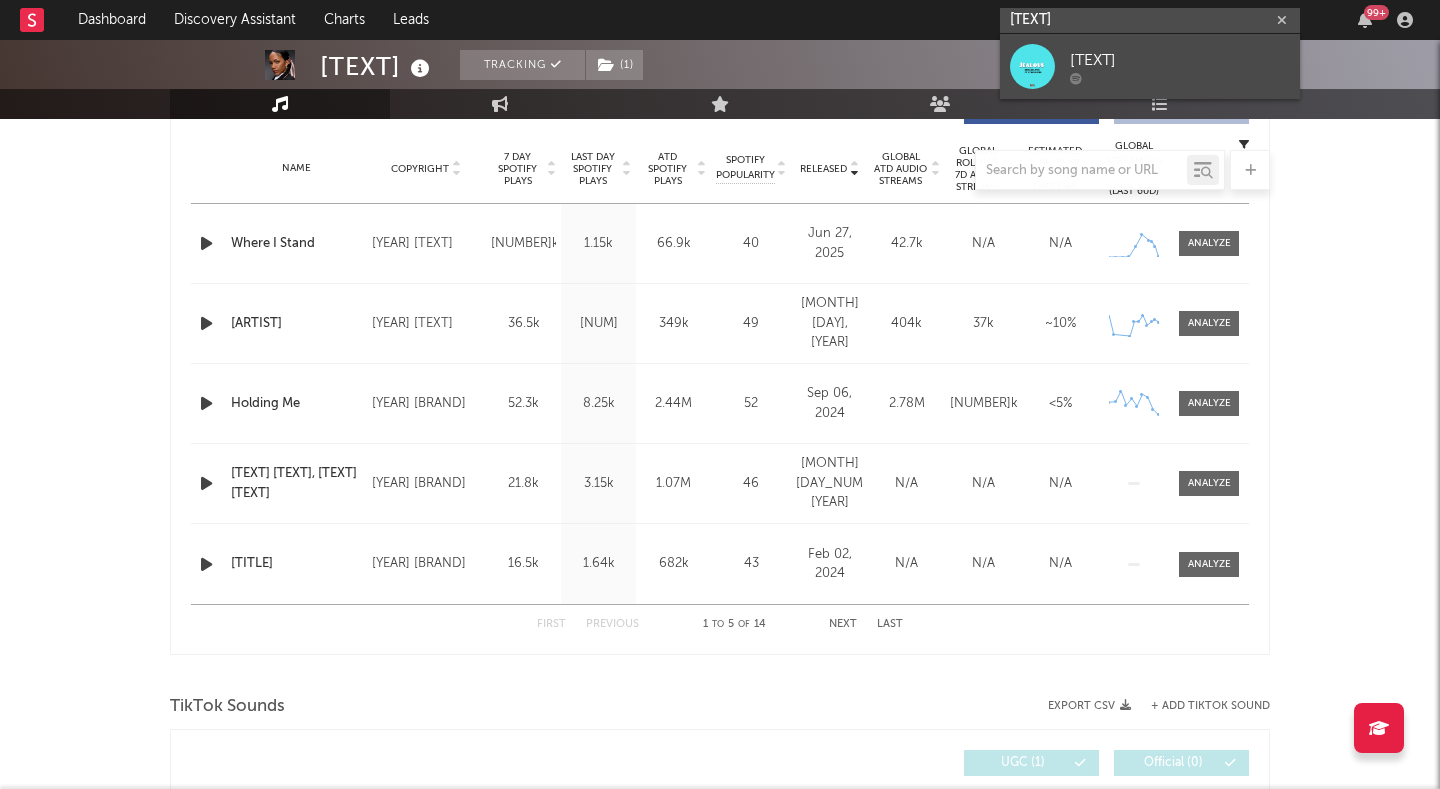 type on "[TEXT]" 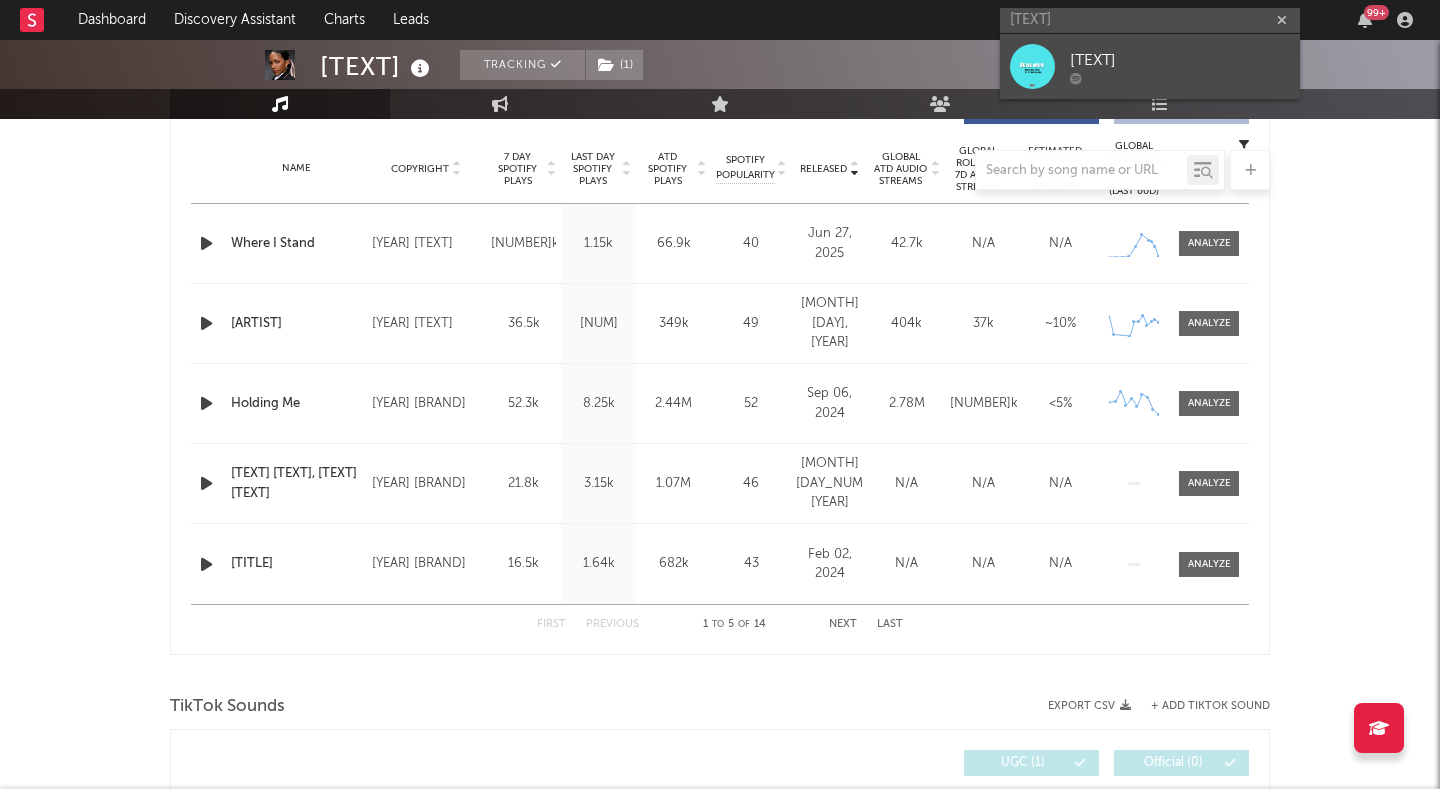 click on "[TEXT]" at bounding box center (1180, 60) 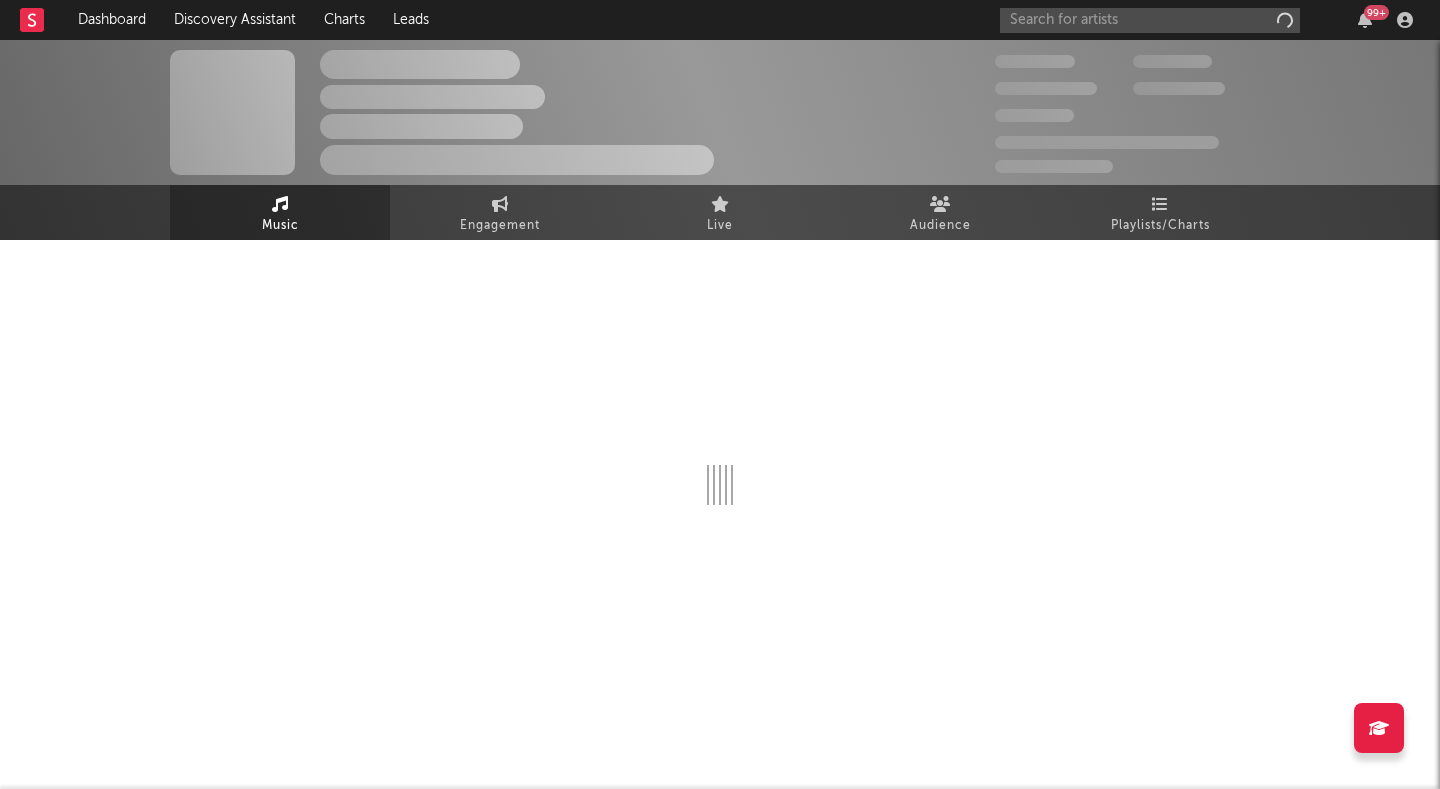 scroll, scrollTop: 0, scrollLeft: 0, axis: both 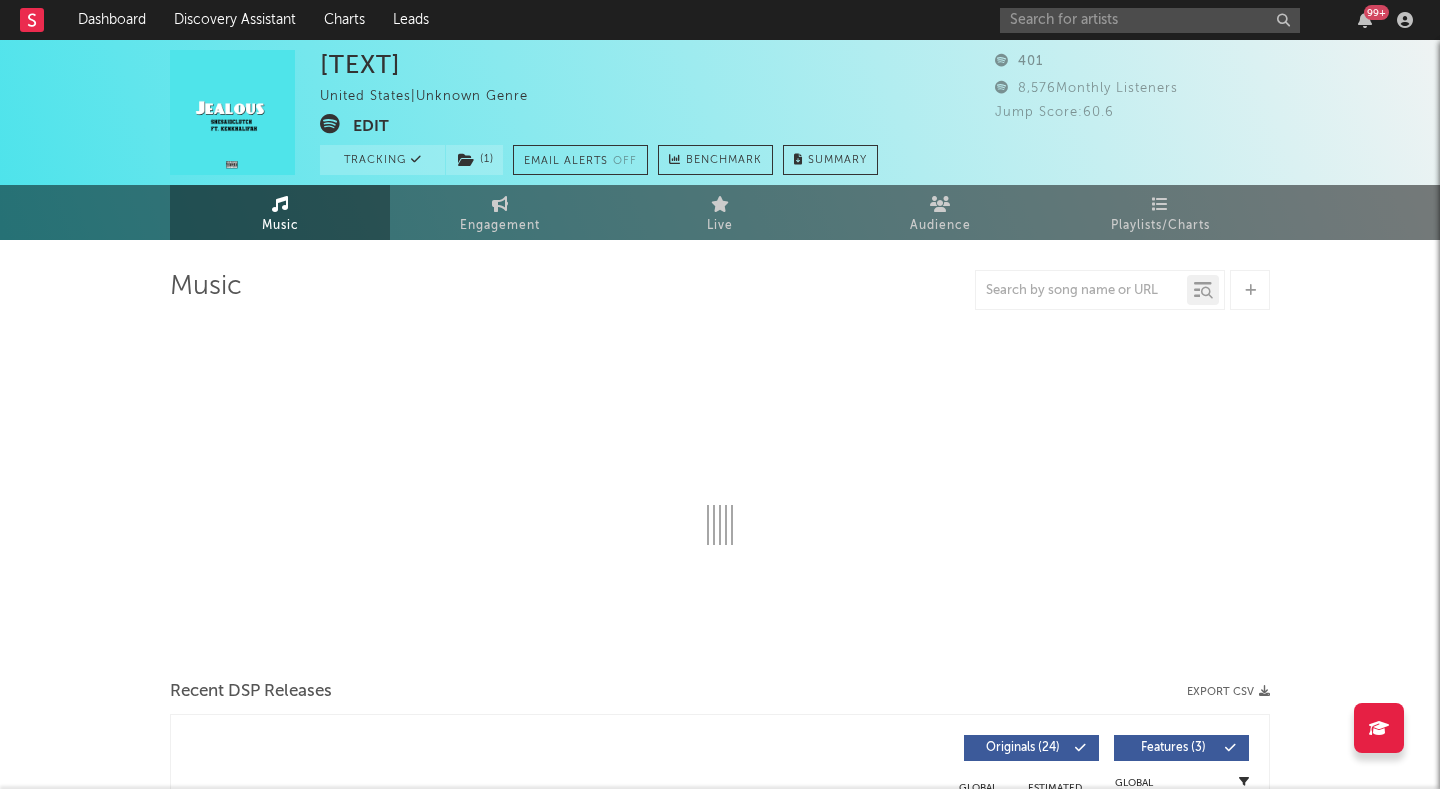 select on "1w" 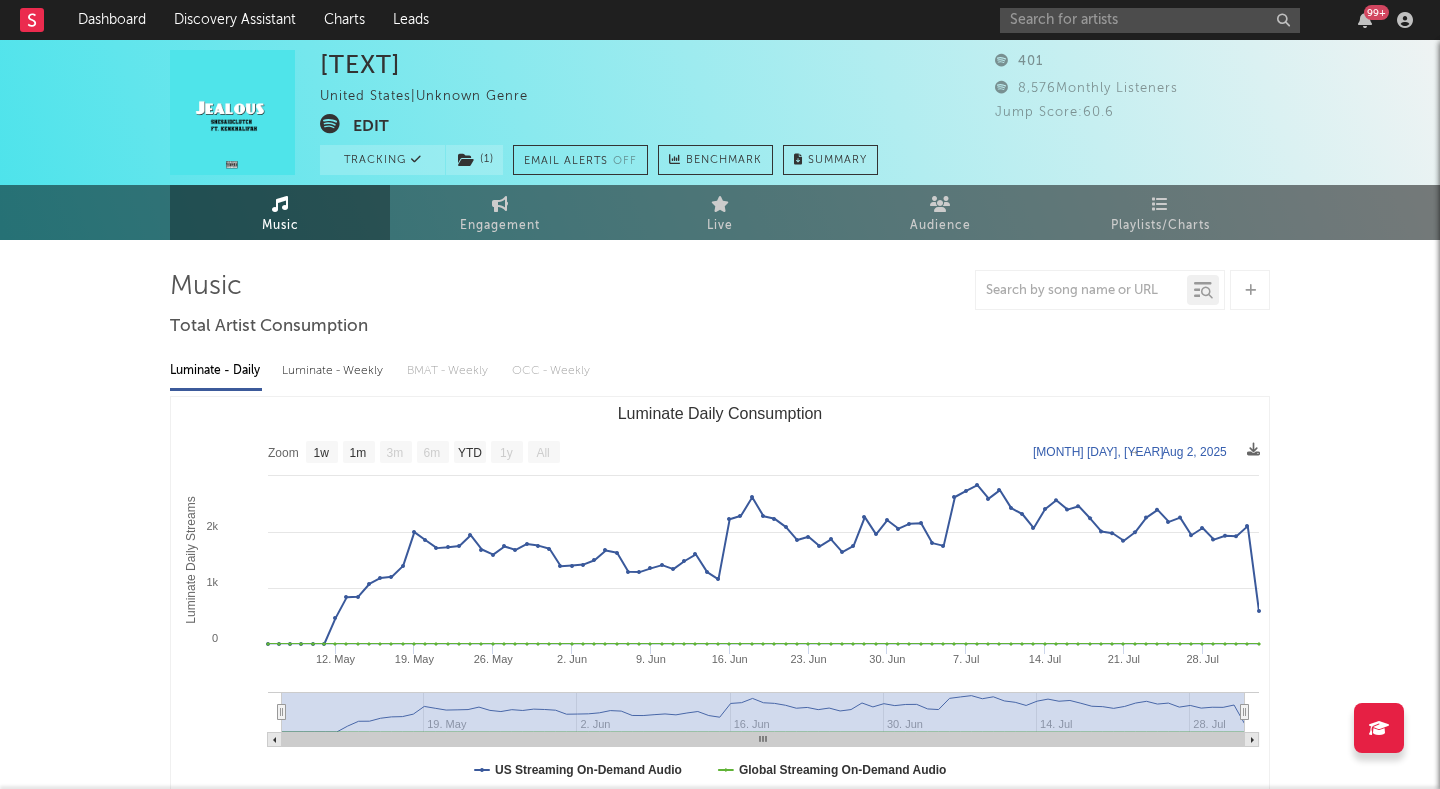 click on "Luminate - Weekly" at bounding box center (334, 371) 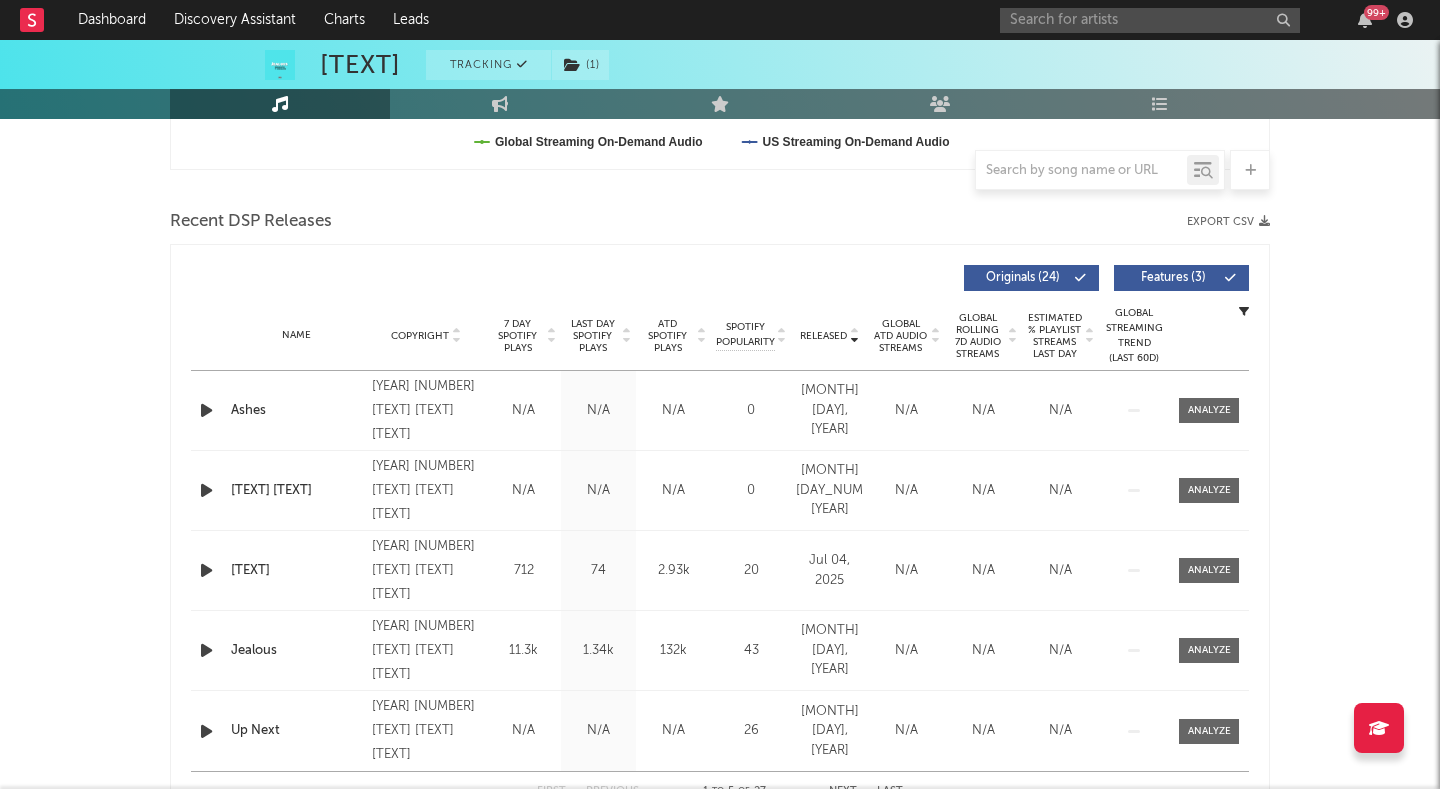 scroll, scrollTop: 618, scrollLeft: 0, axis: vertical 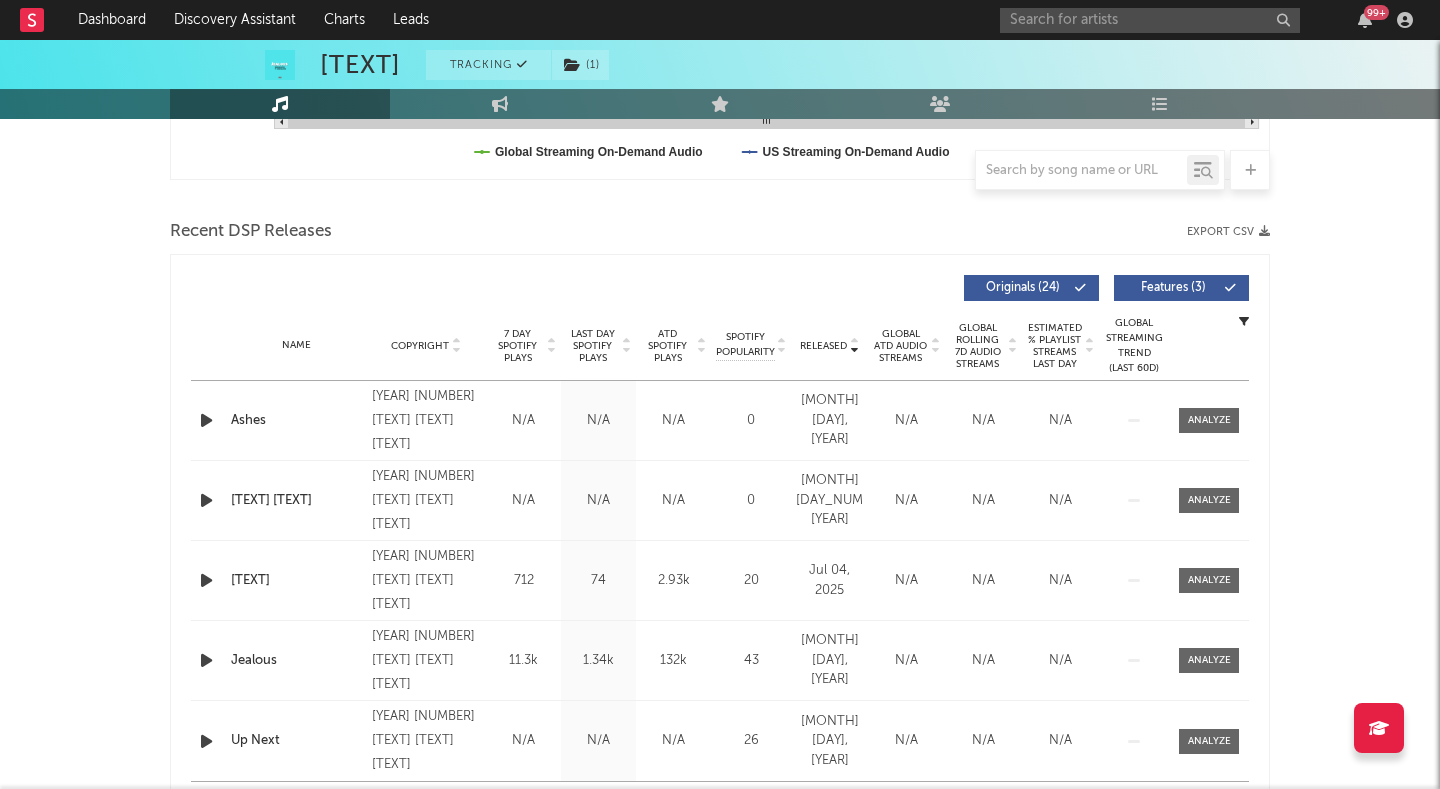 click on "[TITLE]  ( [NUM] )" at bounding box center [1173, 288] 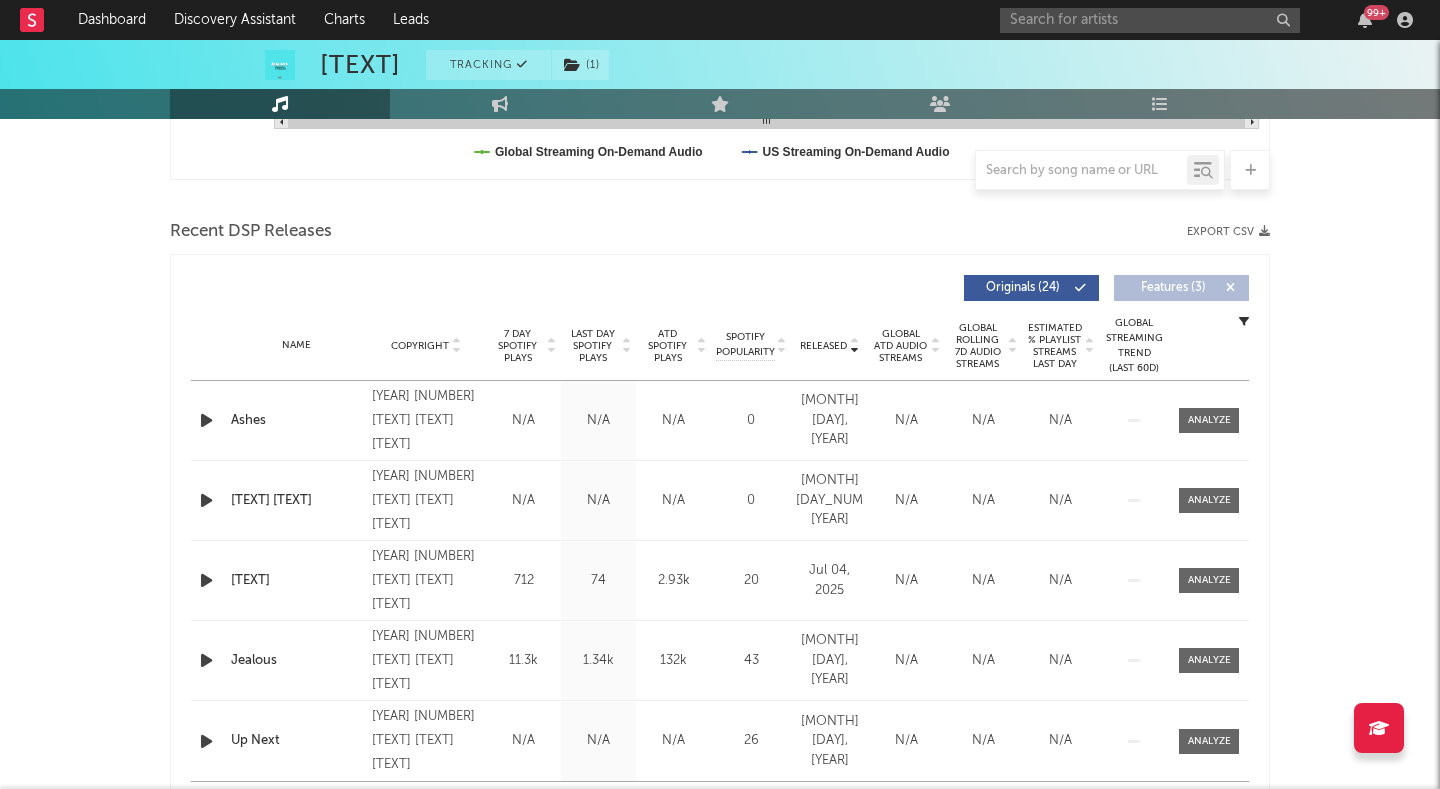 click on "[TITLE]  ( [NUM] )" at bounding box center [1173, 288] 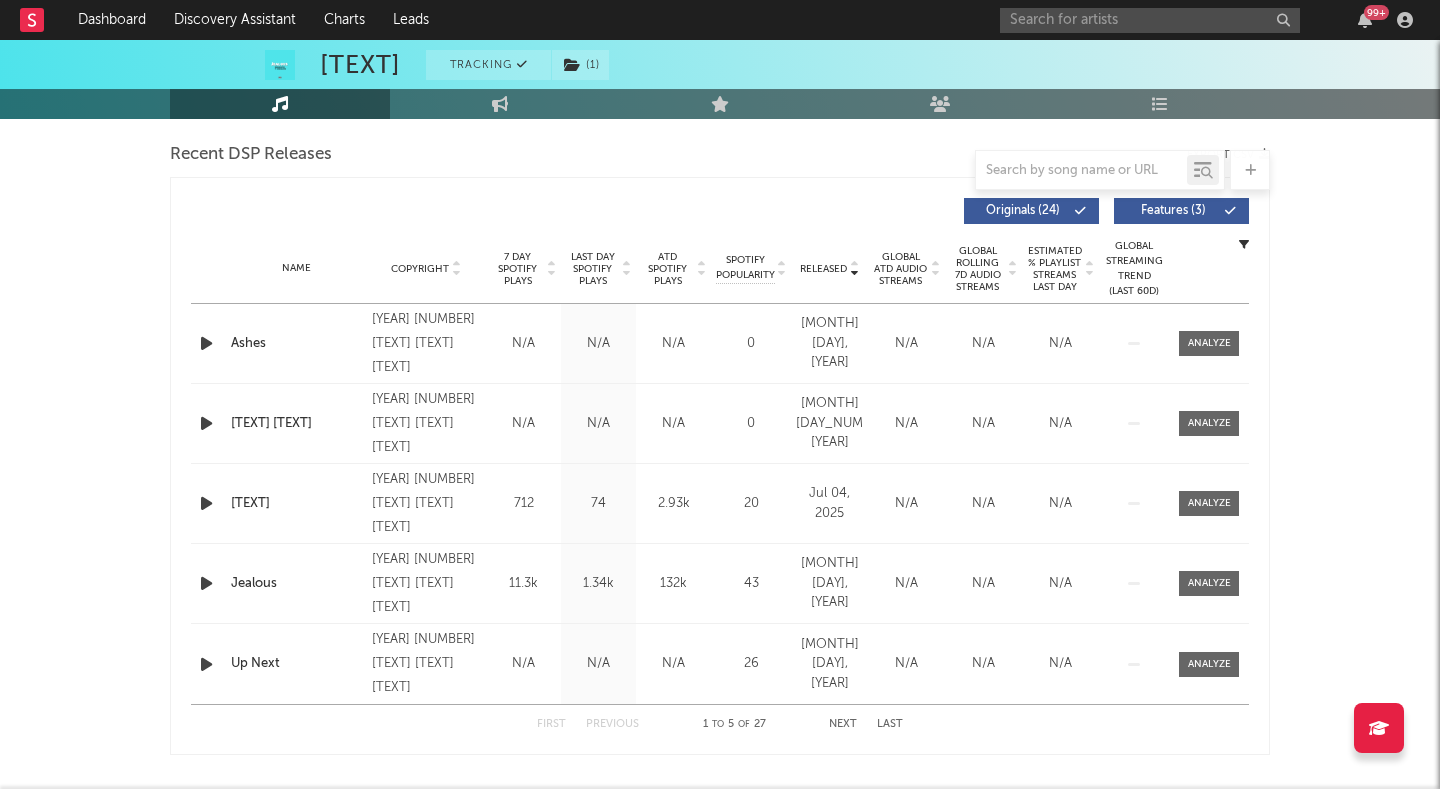 scroll, scrollTop: 698, scrollLeft: 0, axis: vertical 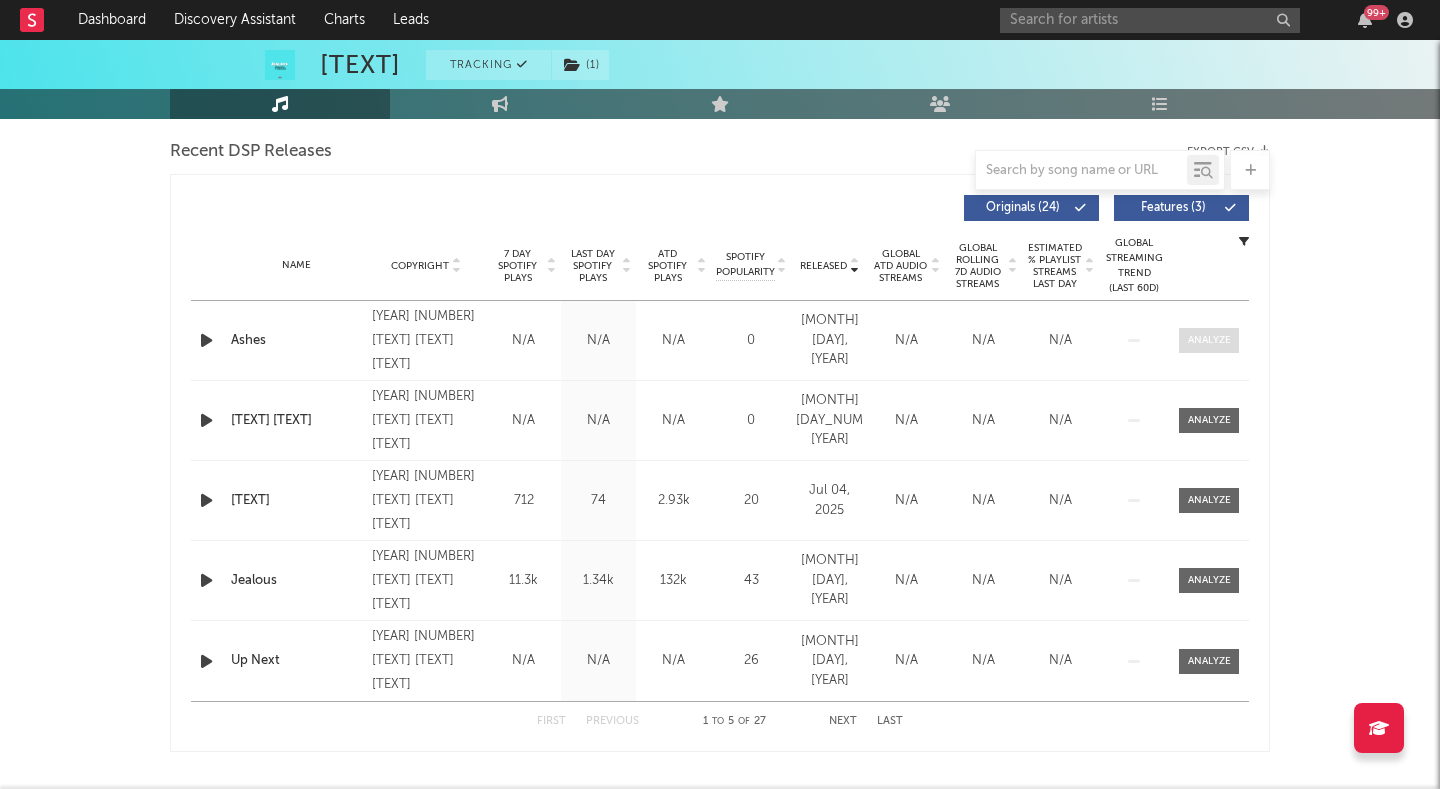 click at bounding box center (1209, 340) 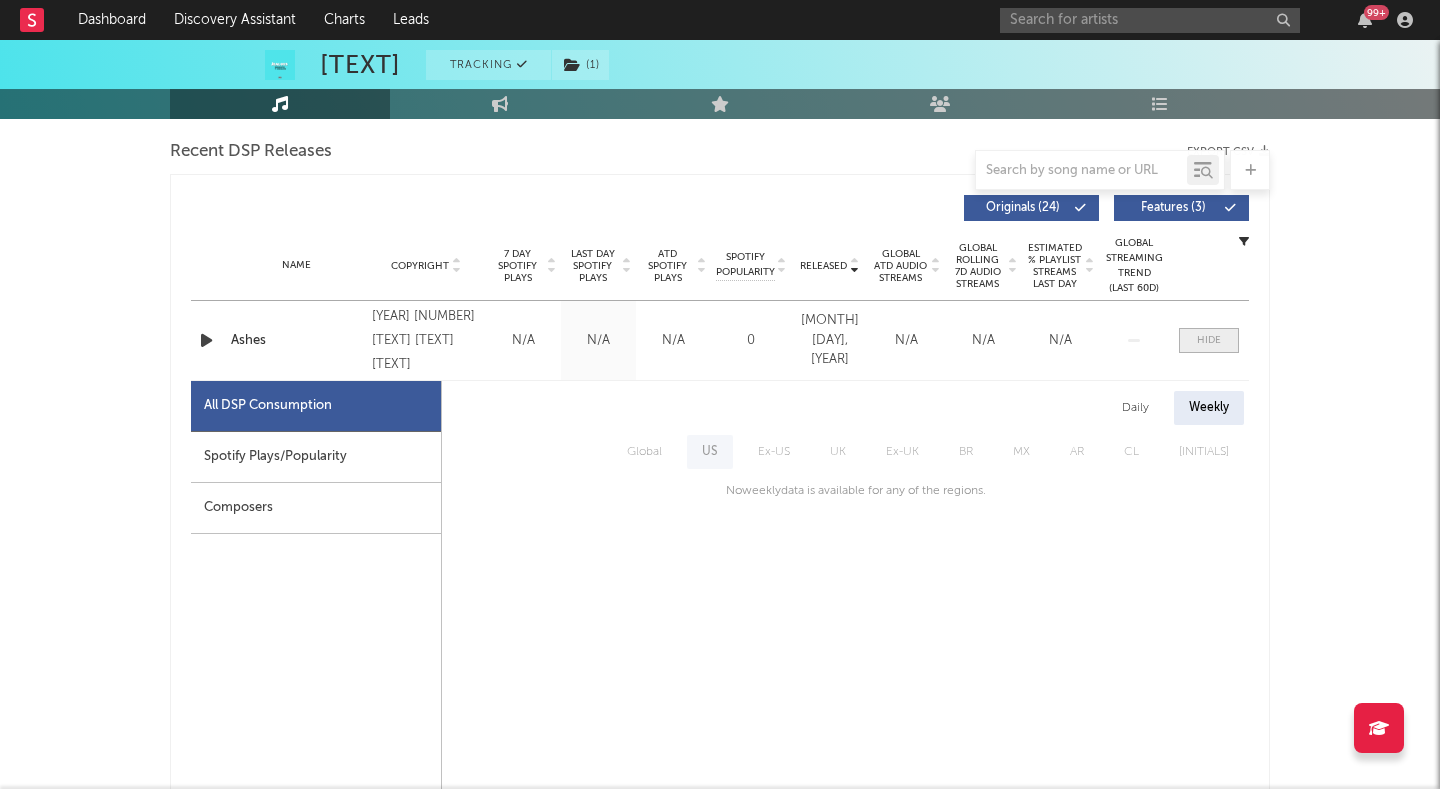 click at bounding box center [1209, 340] 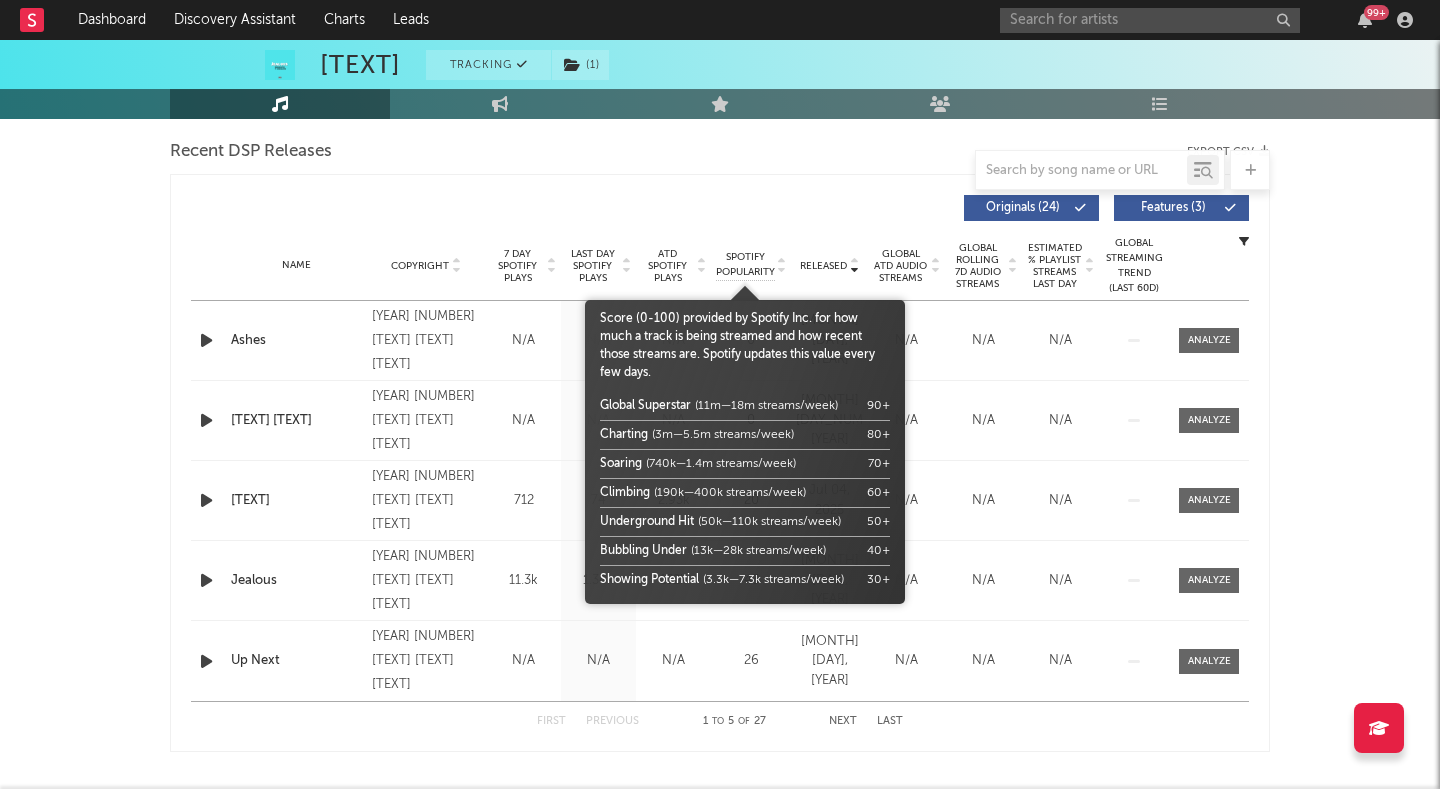 click on "Spotify Popularity" at bounding box center [745, 265] 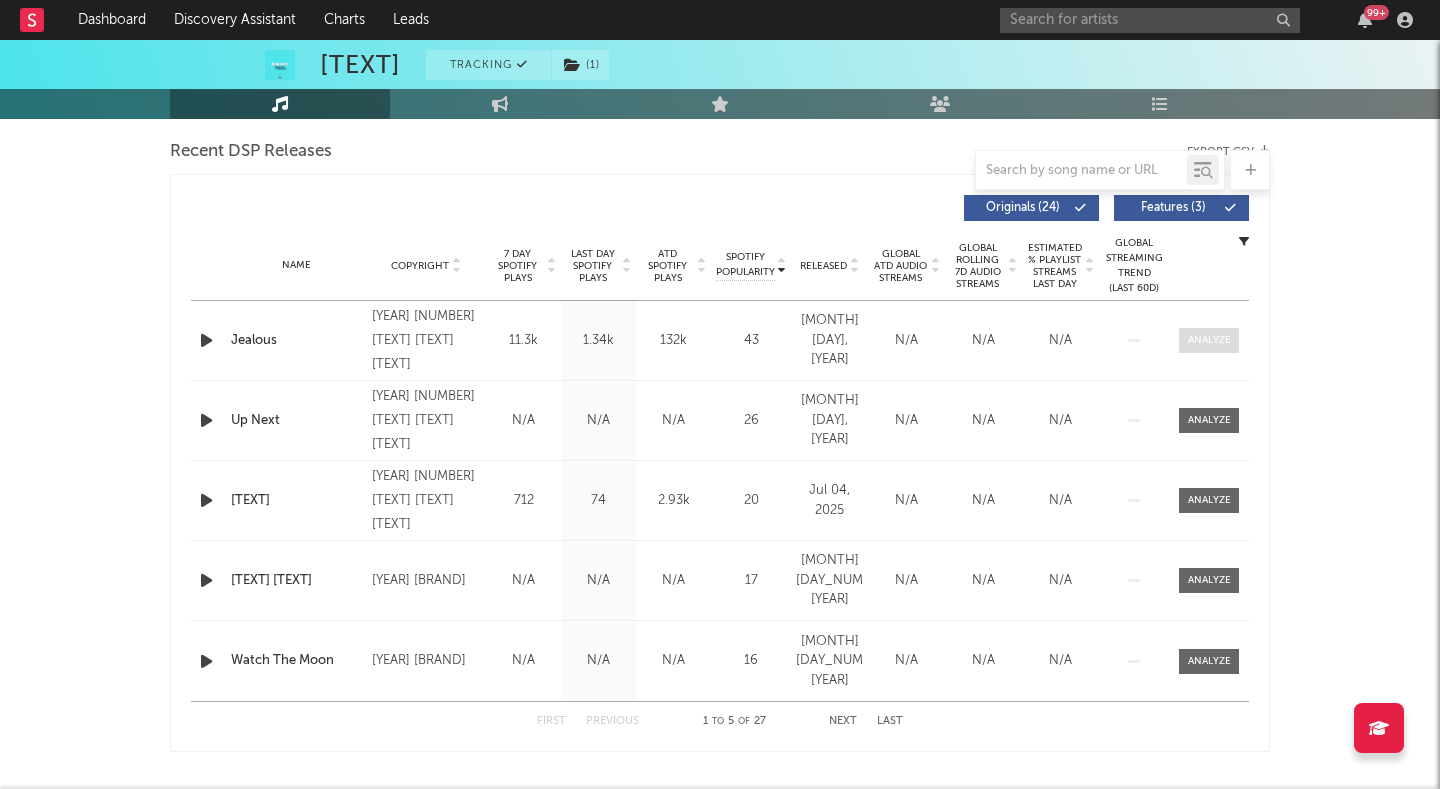 click at bounding box center [1209, 340] 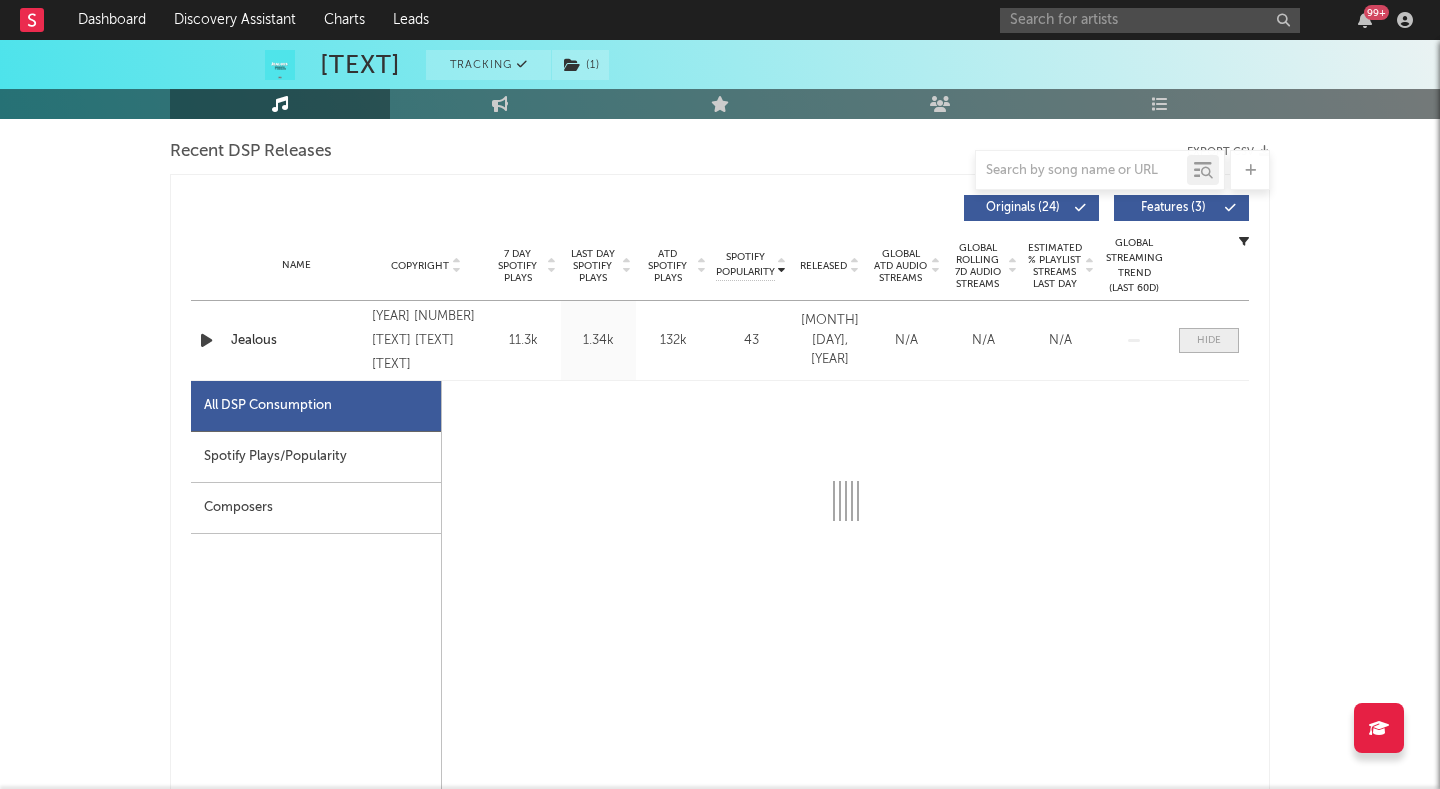 select on "1w" 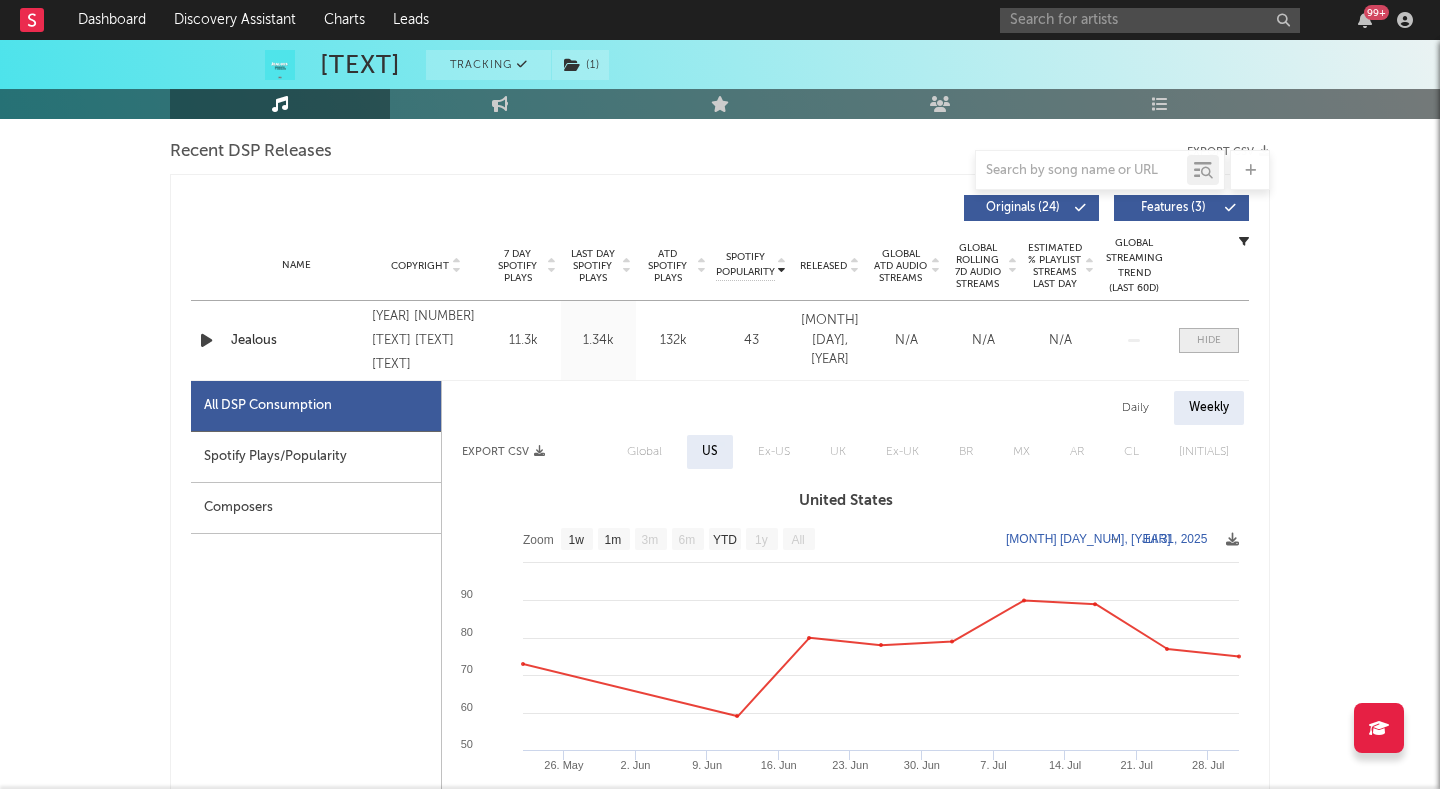 click at bounding box center [1209, 340] 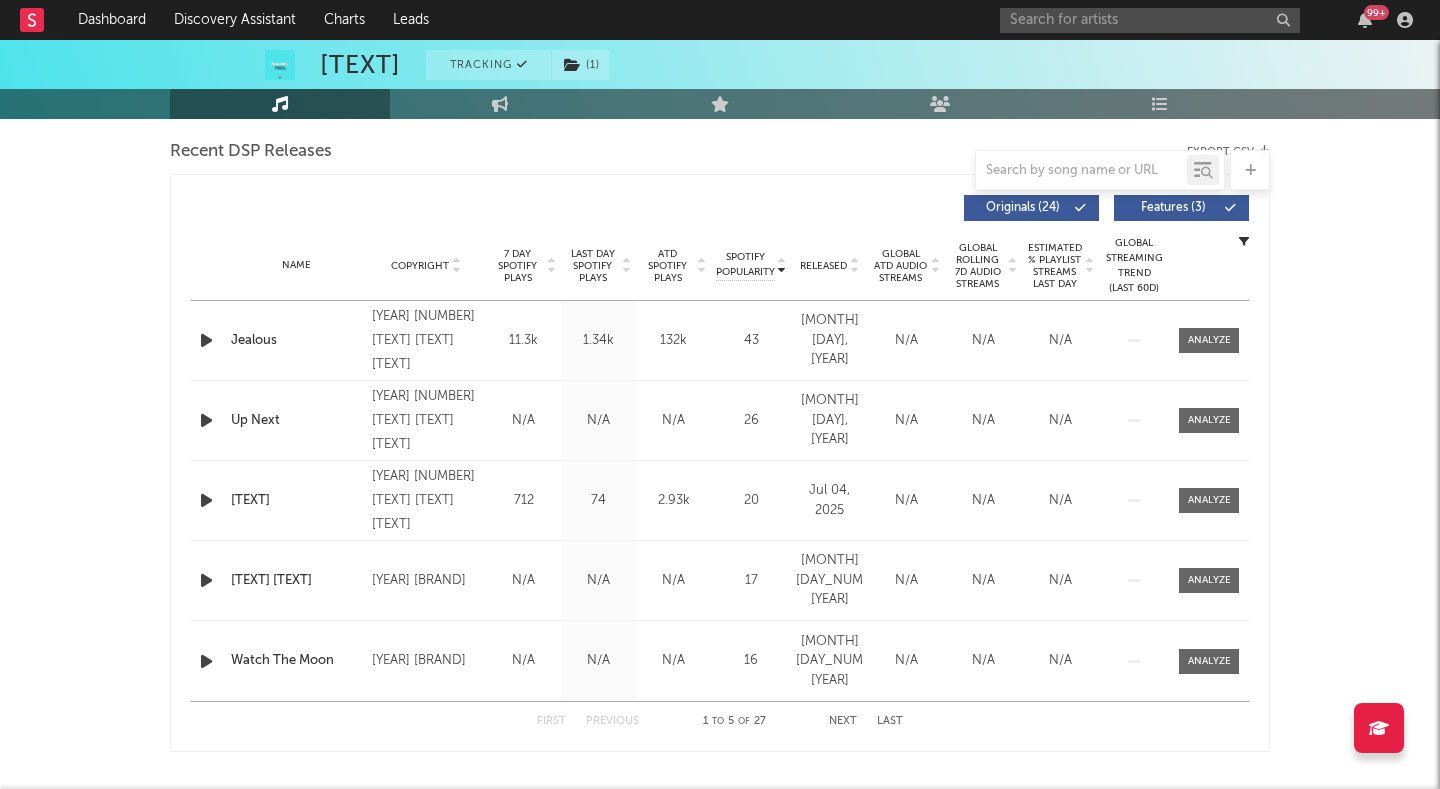 click on "Released" at bounding box center [829, 265] 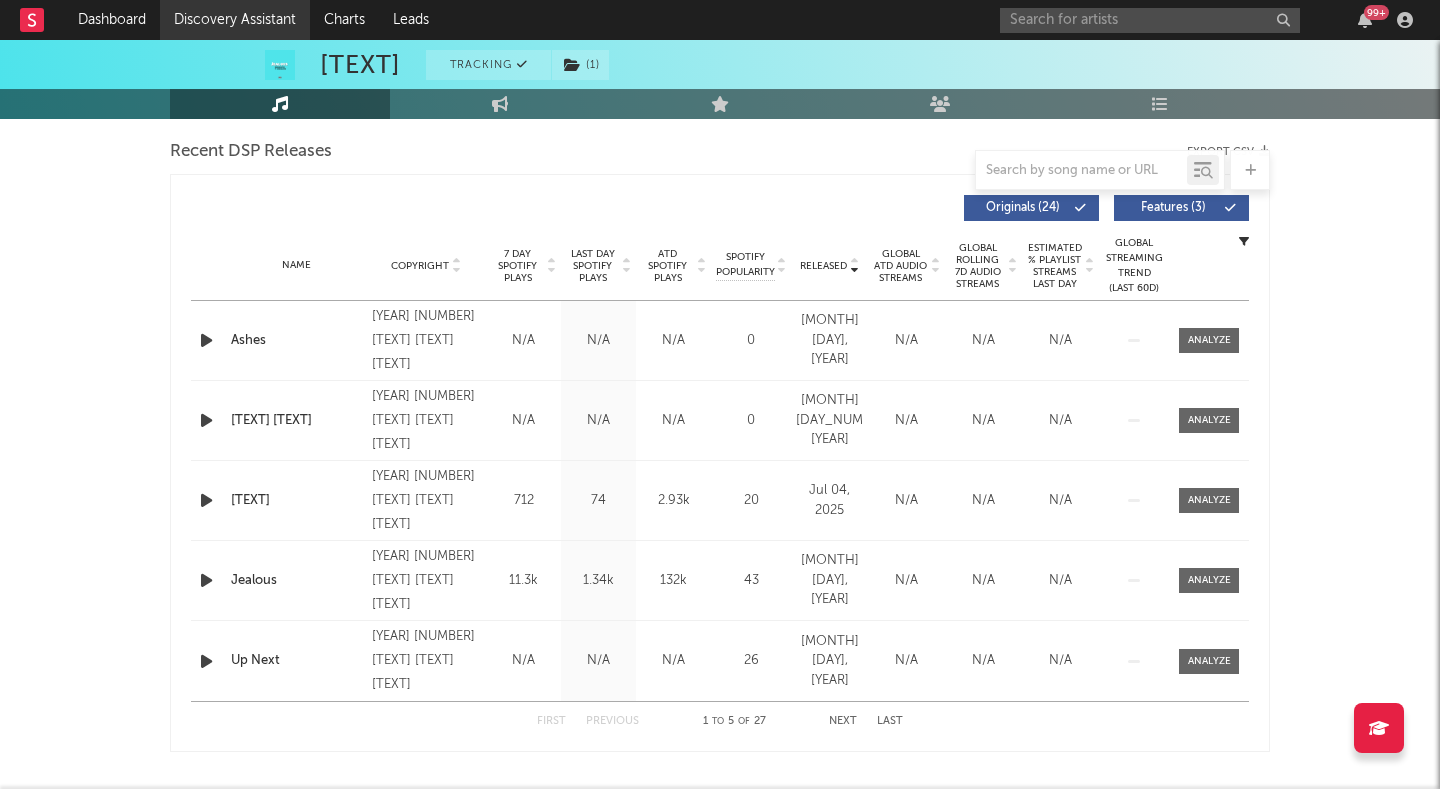 scroll, scrollTop: 0, scrollLeft: 0, axis: both 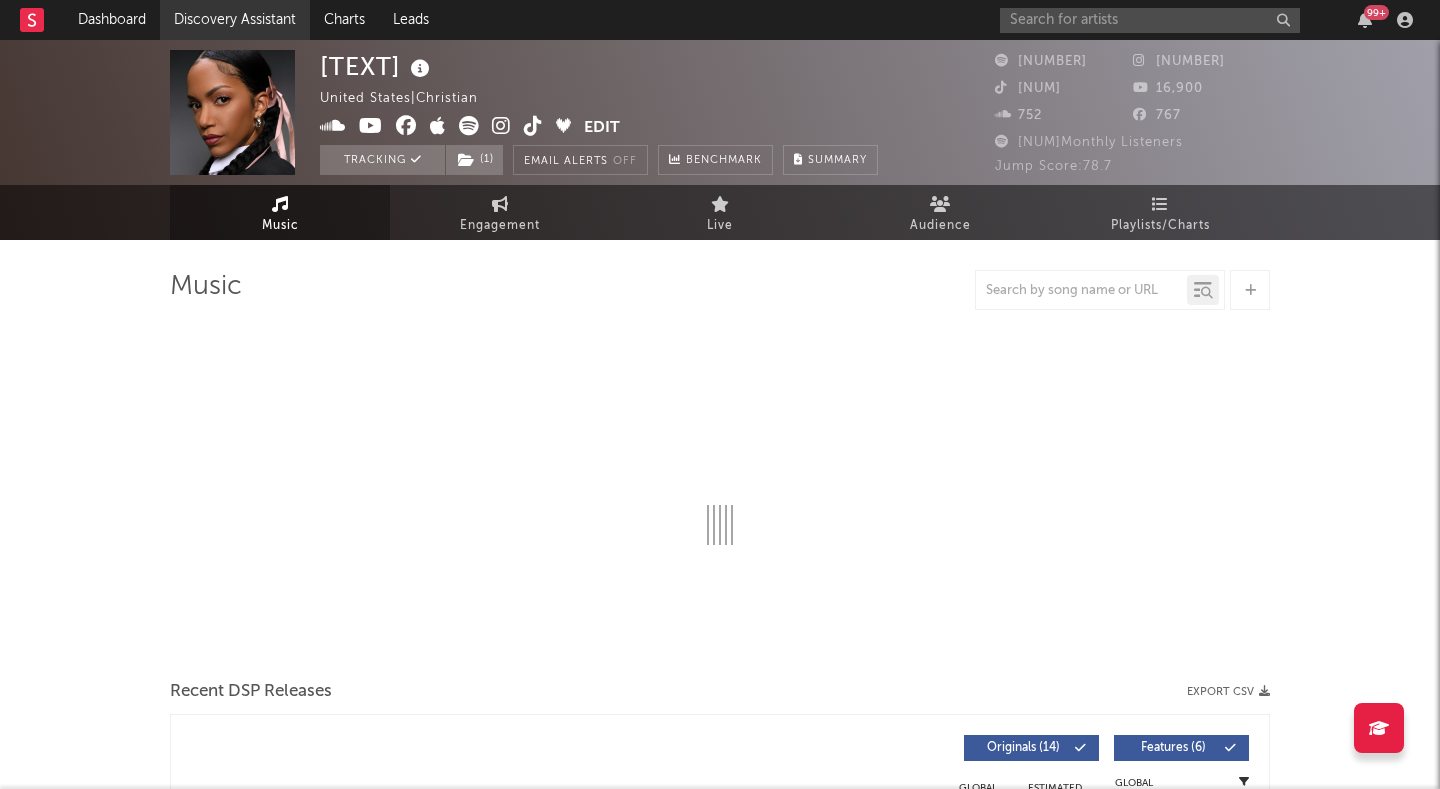 select on "6m" 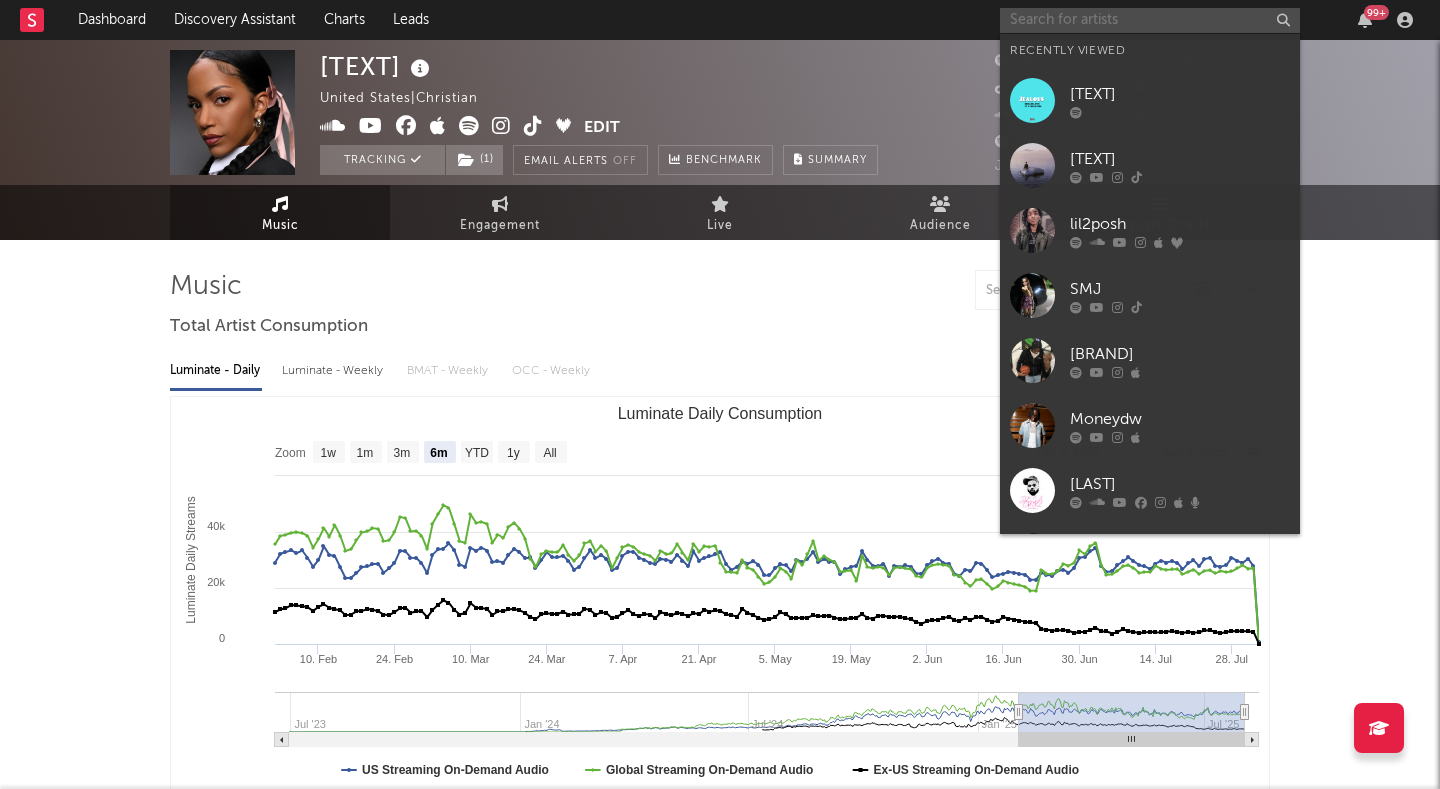 click at bounding box center (1150, 20) 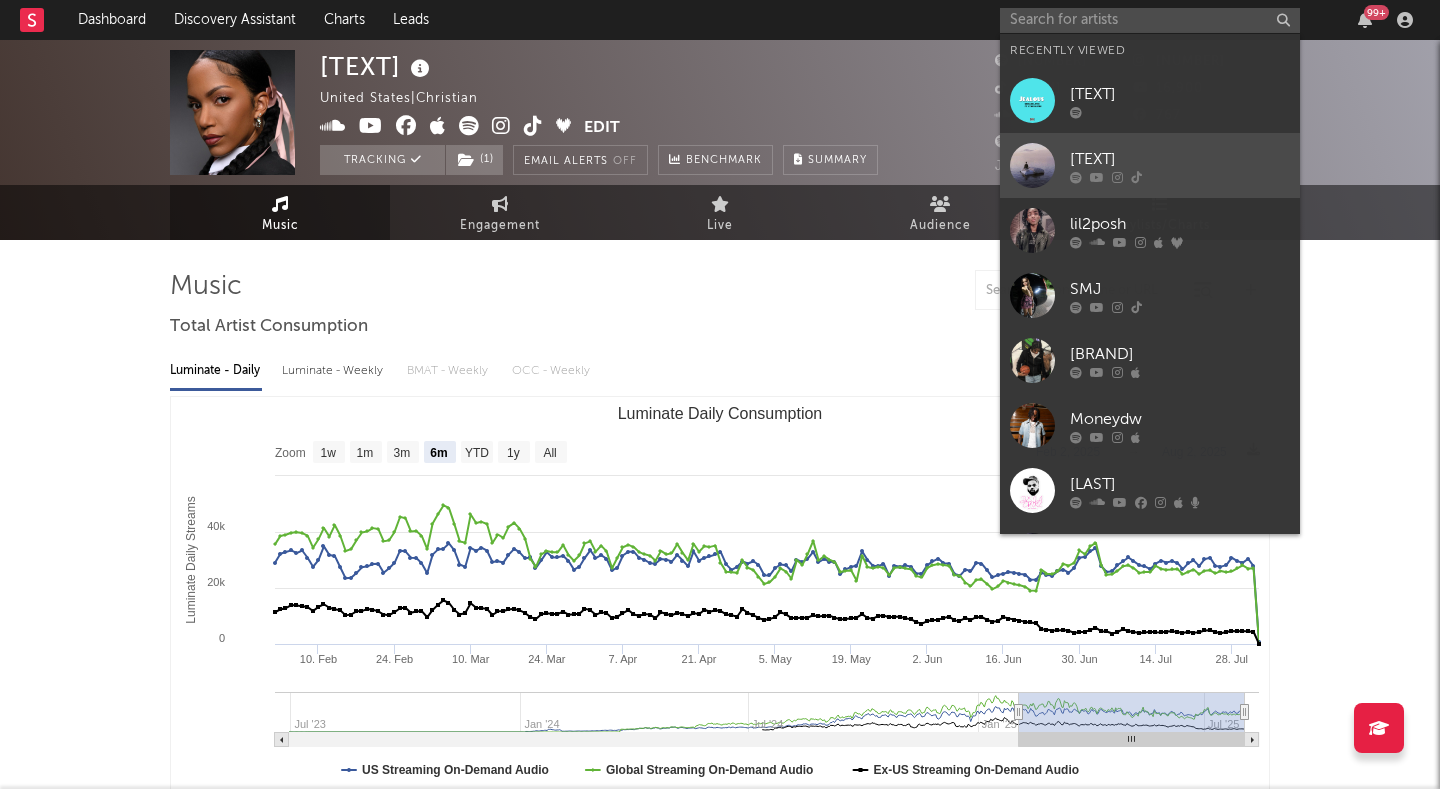 click at bounding box center (1032, 165) 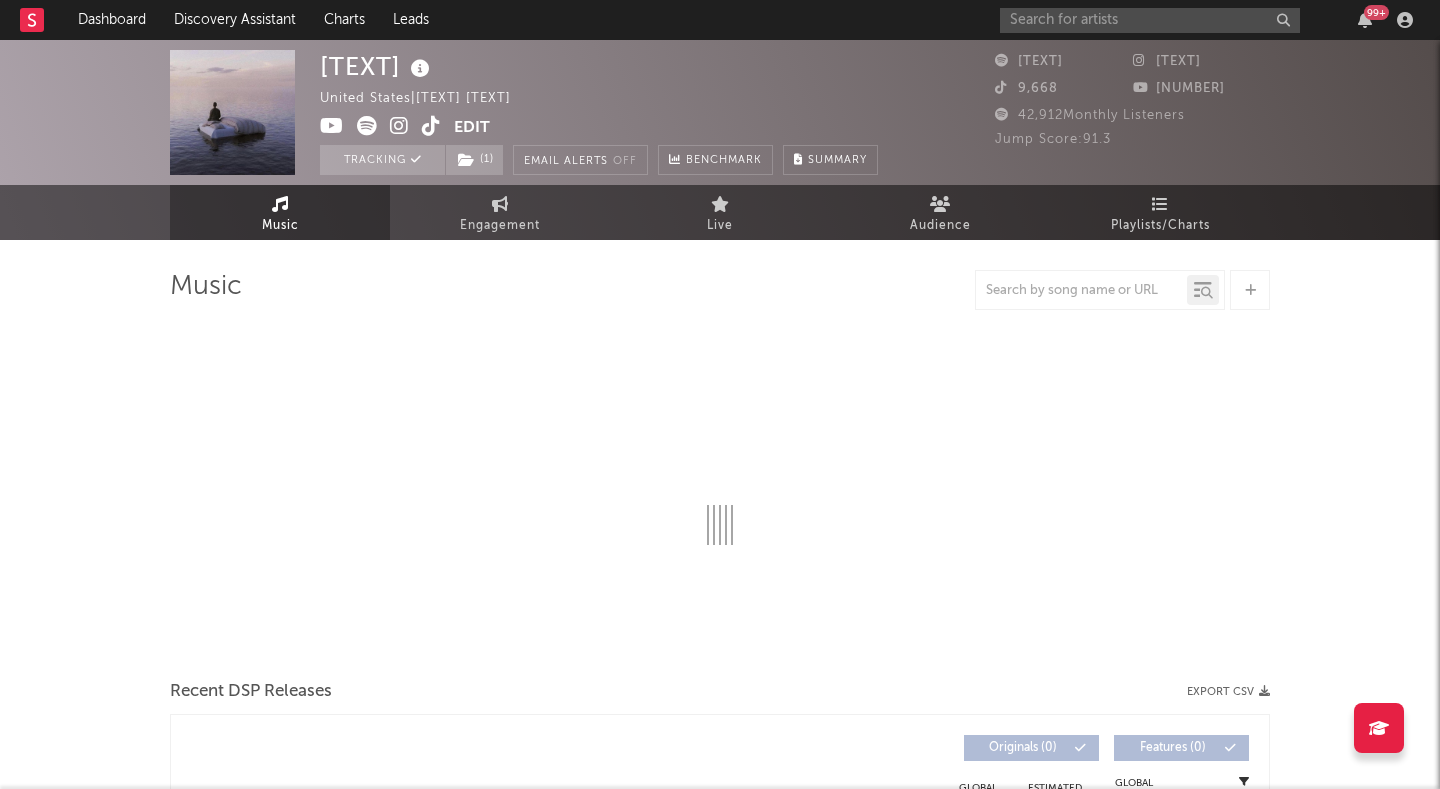 select on "1w" 